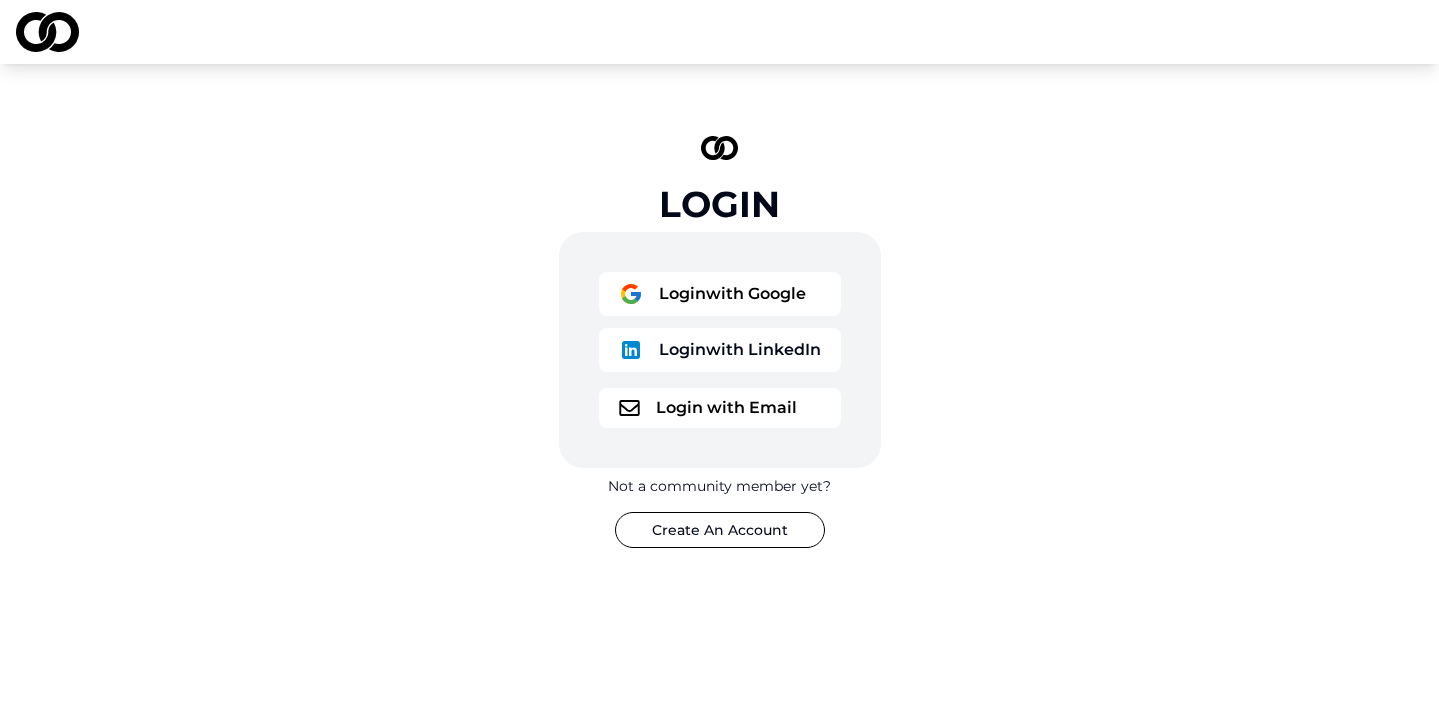 scroll, scrollTop: 0, scrollLeft: 0, axis: both 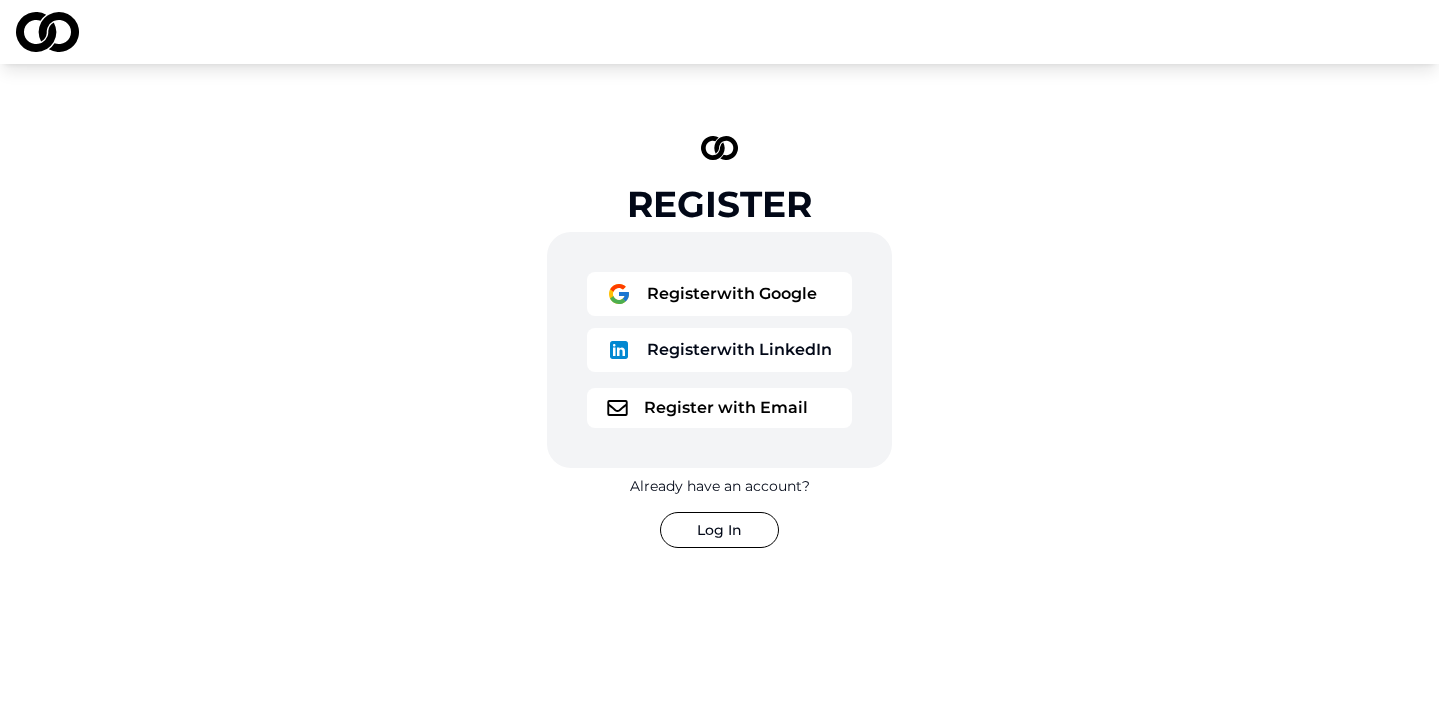 click on "Register  with LinkedIn" at bounding box center [719, 350] 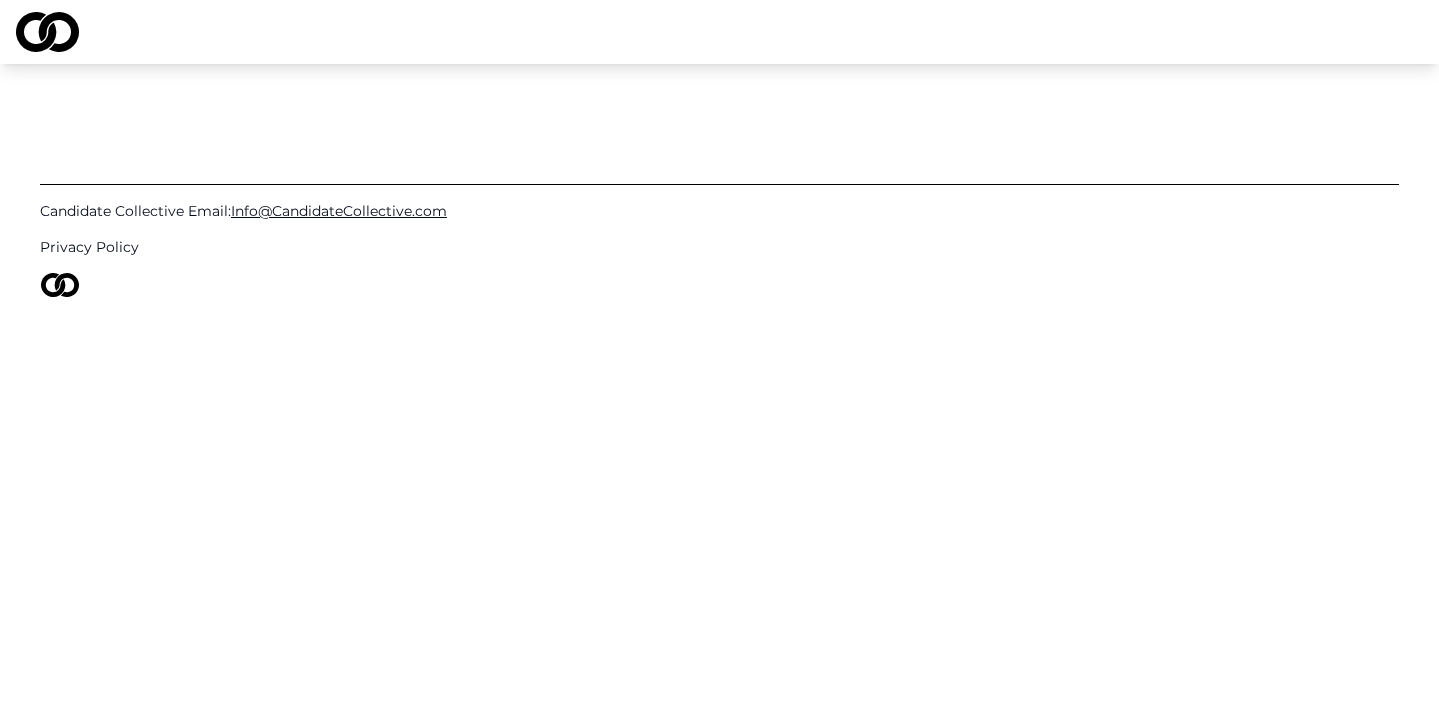 scroll, scrollTop: 0, scrollLeft: 0, axis: both 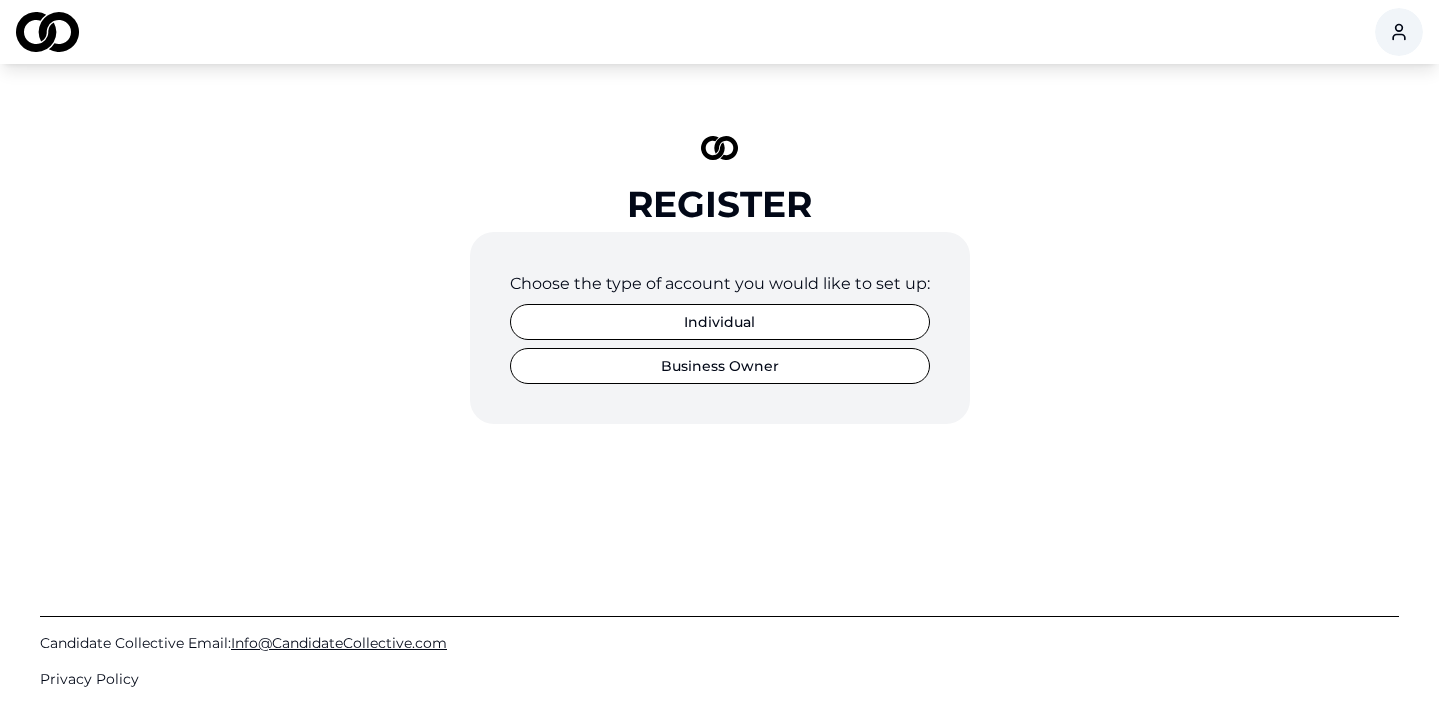 click on "Individual" at bounding box center (720, 322) 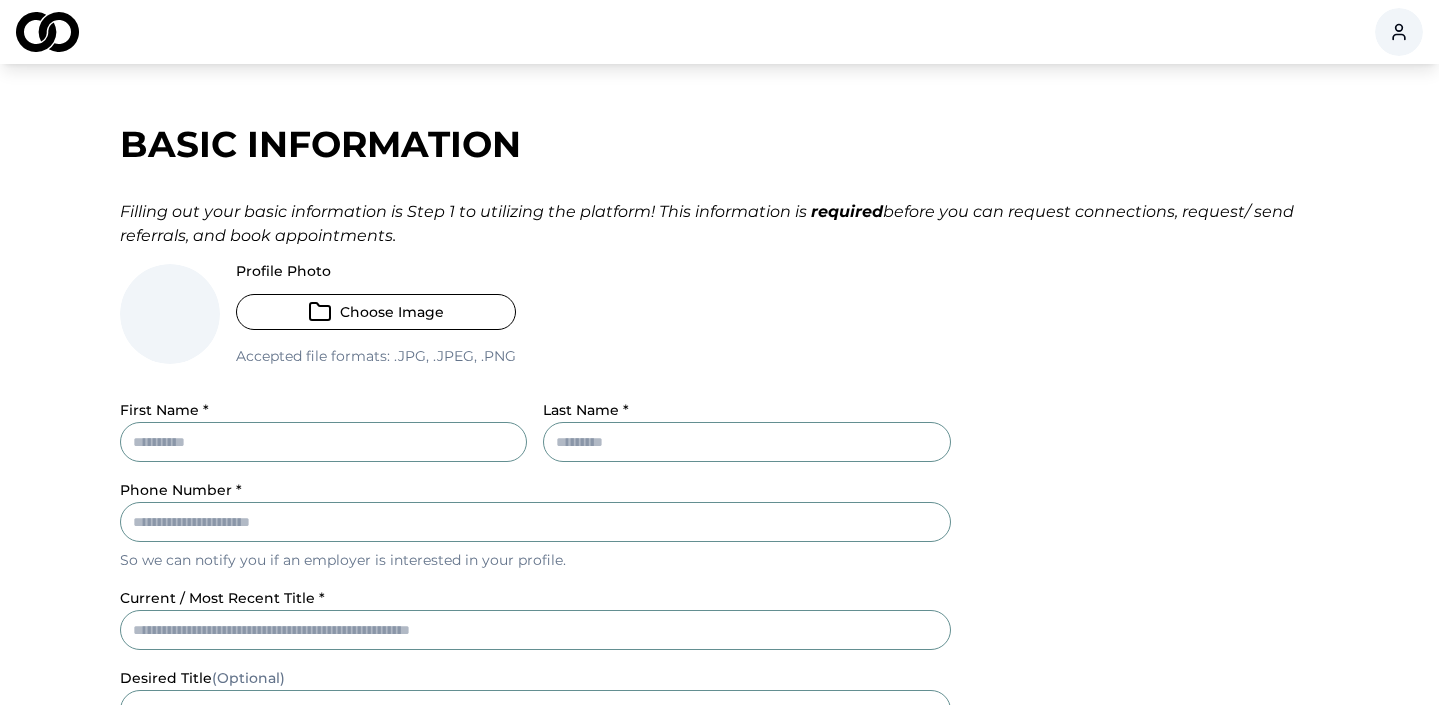 click on "Choose Image" at bounding box center (376, 312) 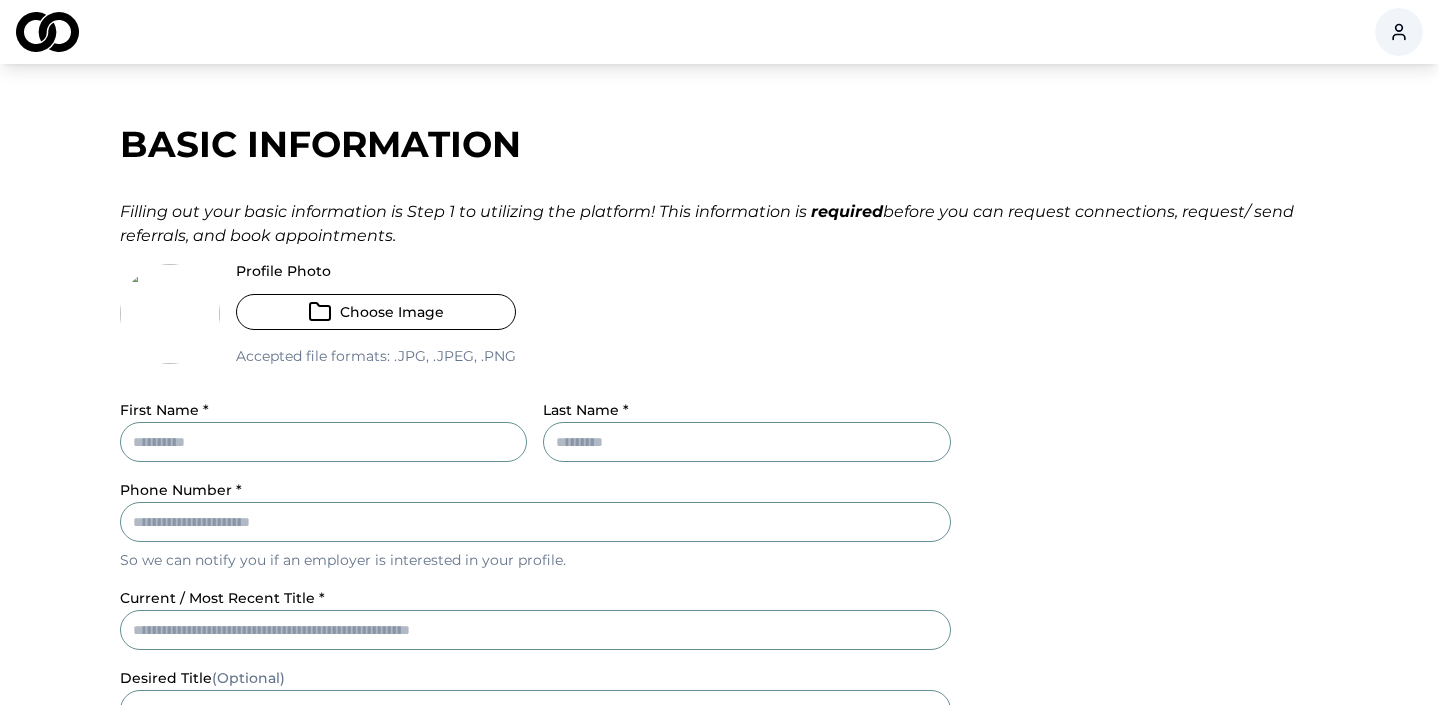 click on "First Name *" at bounding box center [324, 442] 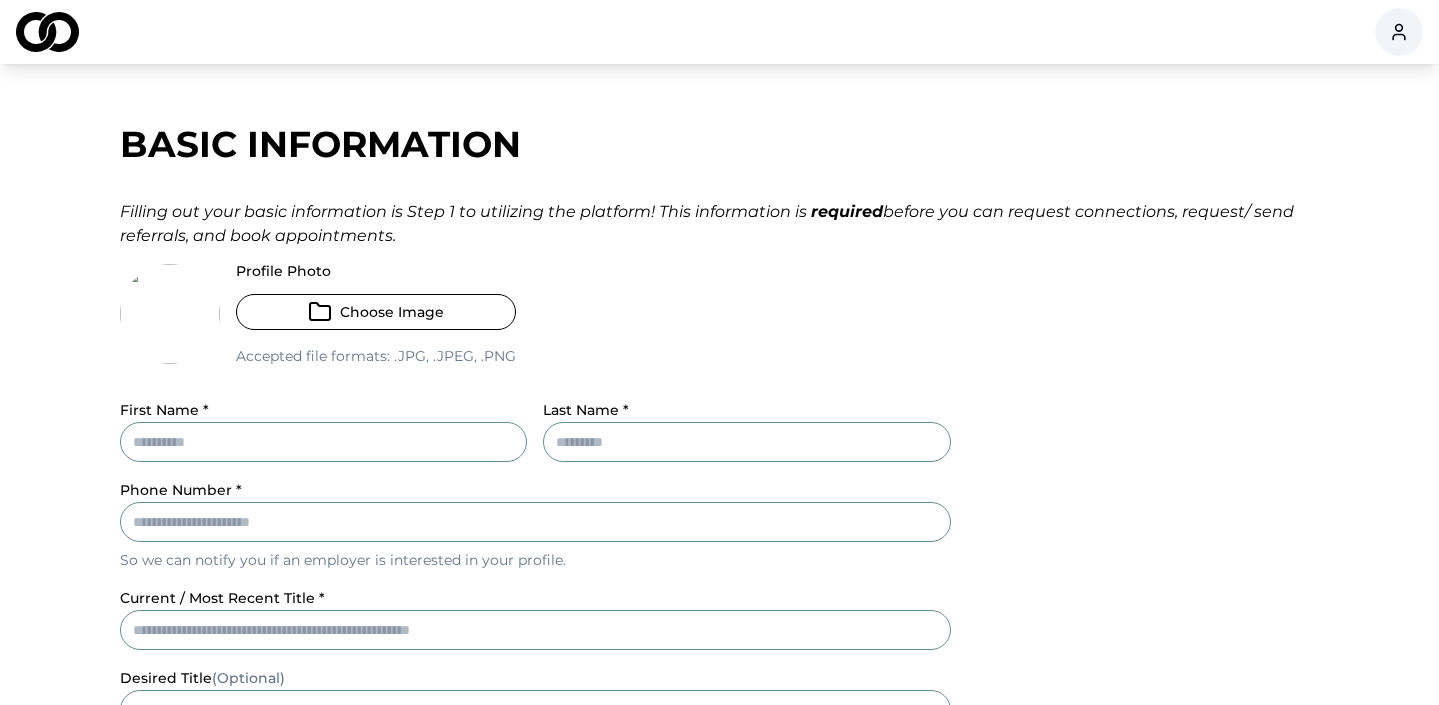 type on "******" 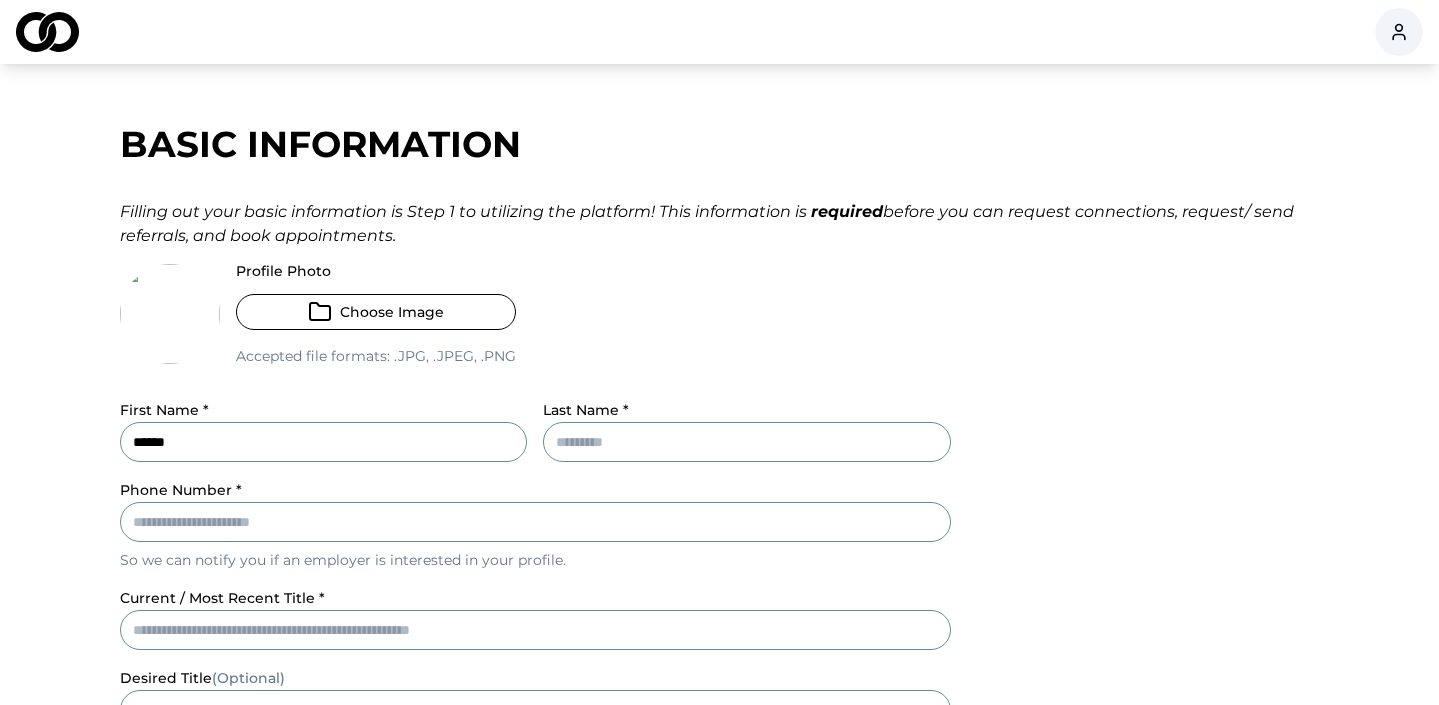 click on "Last Name *" at bounding box center [747, 442] 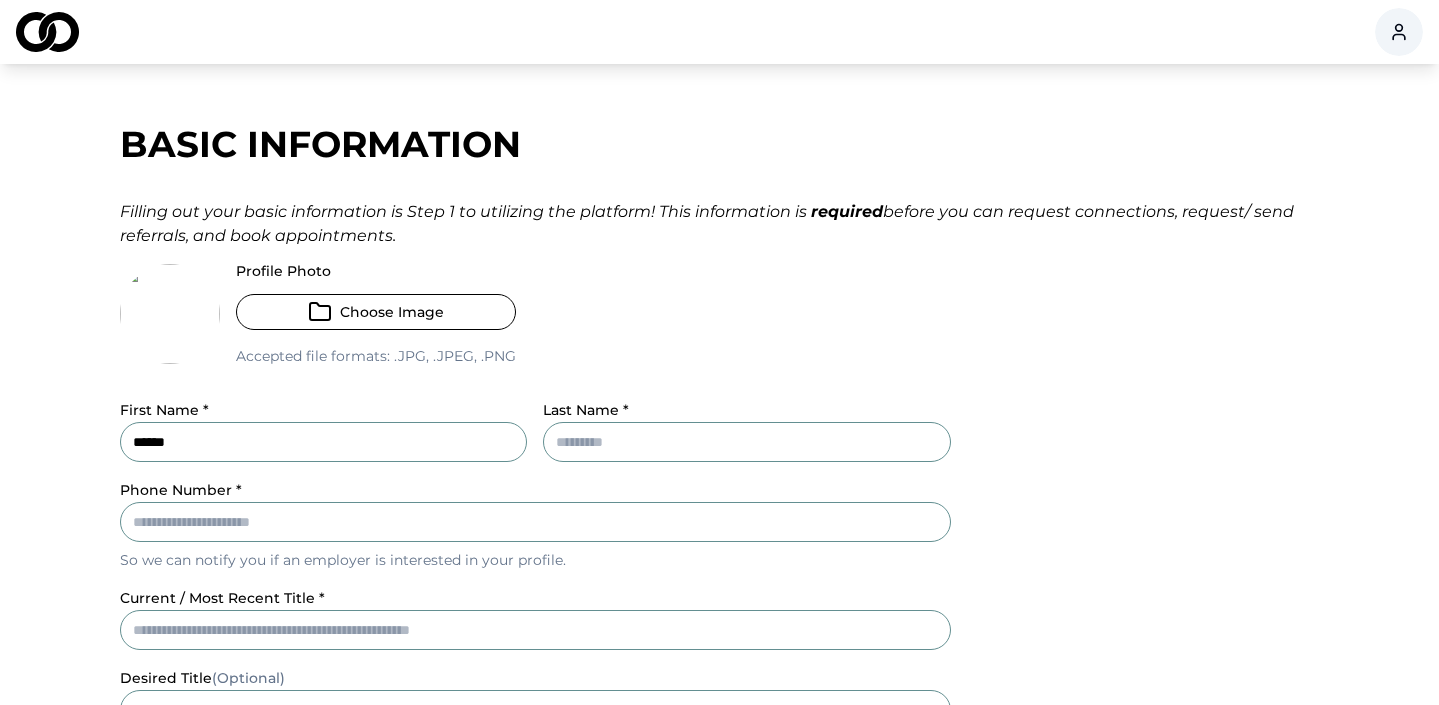 type on "*****" 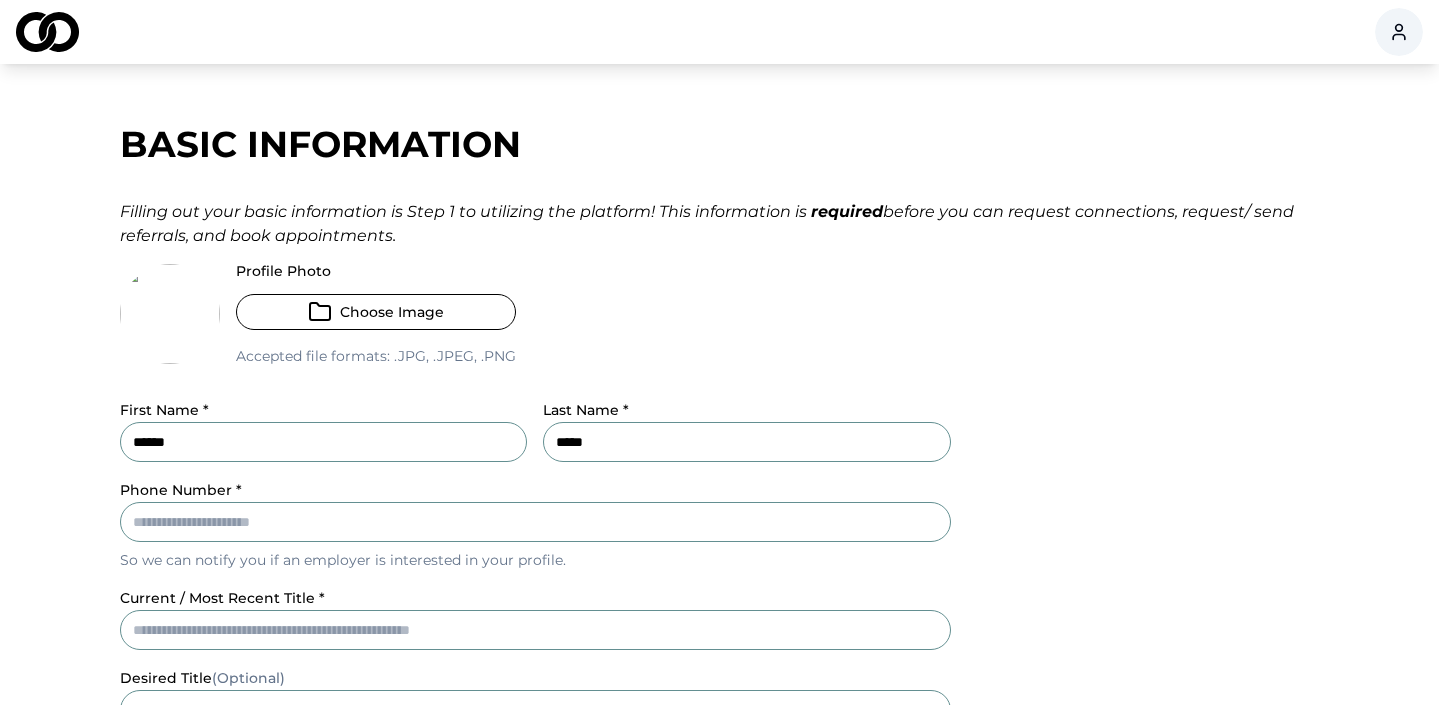 click on "Phone Number *" at bounding box center (535, 522) 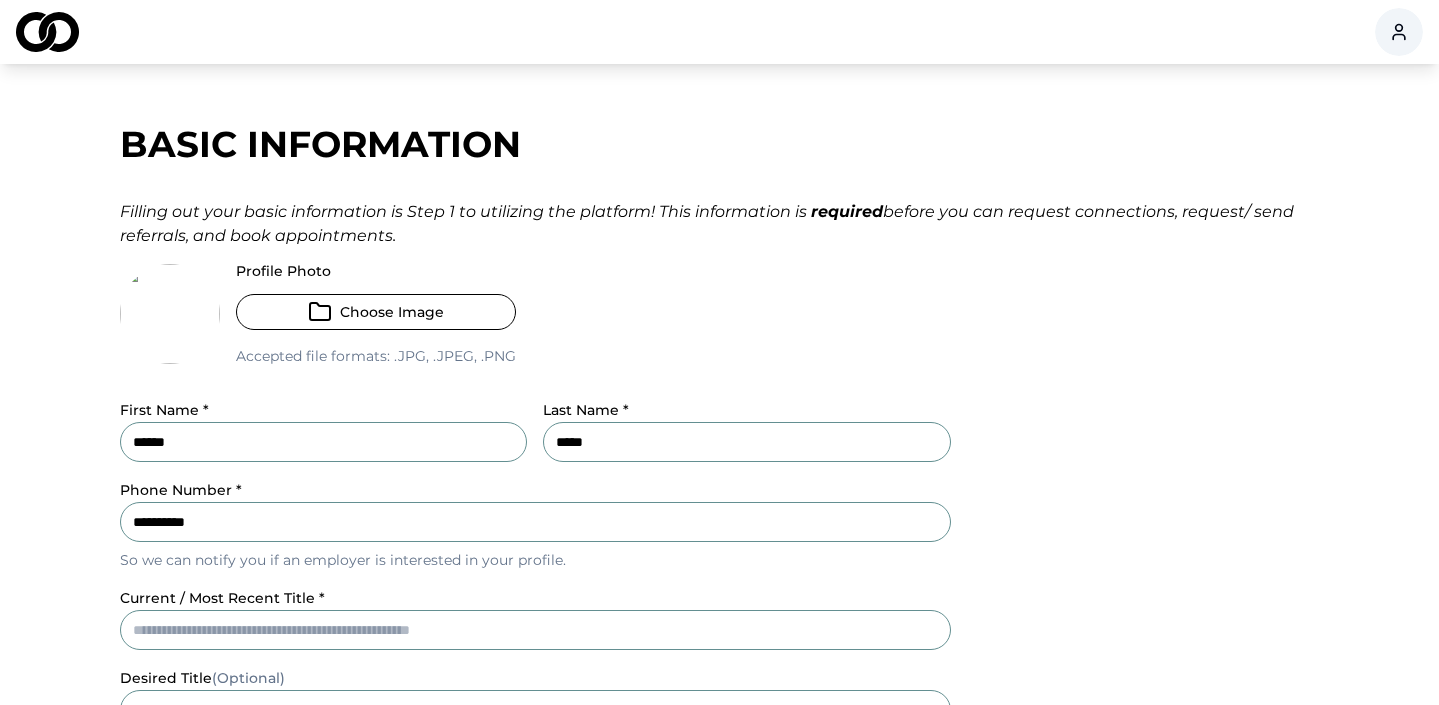 scroll, scrollTop: 152, scrollLeft: 0, axis: vertical 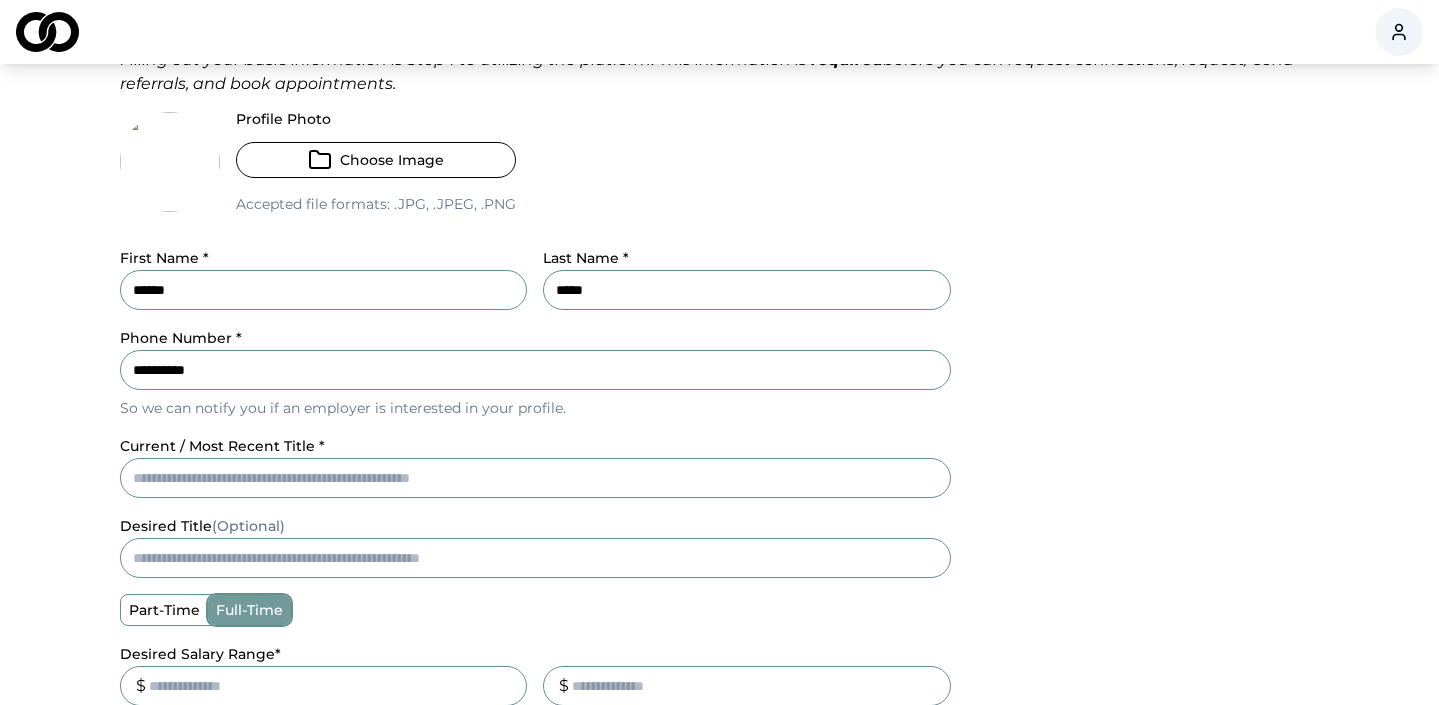 type on "**********" 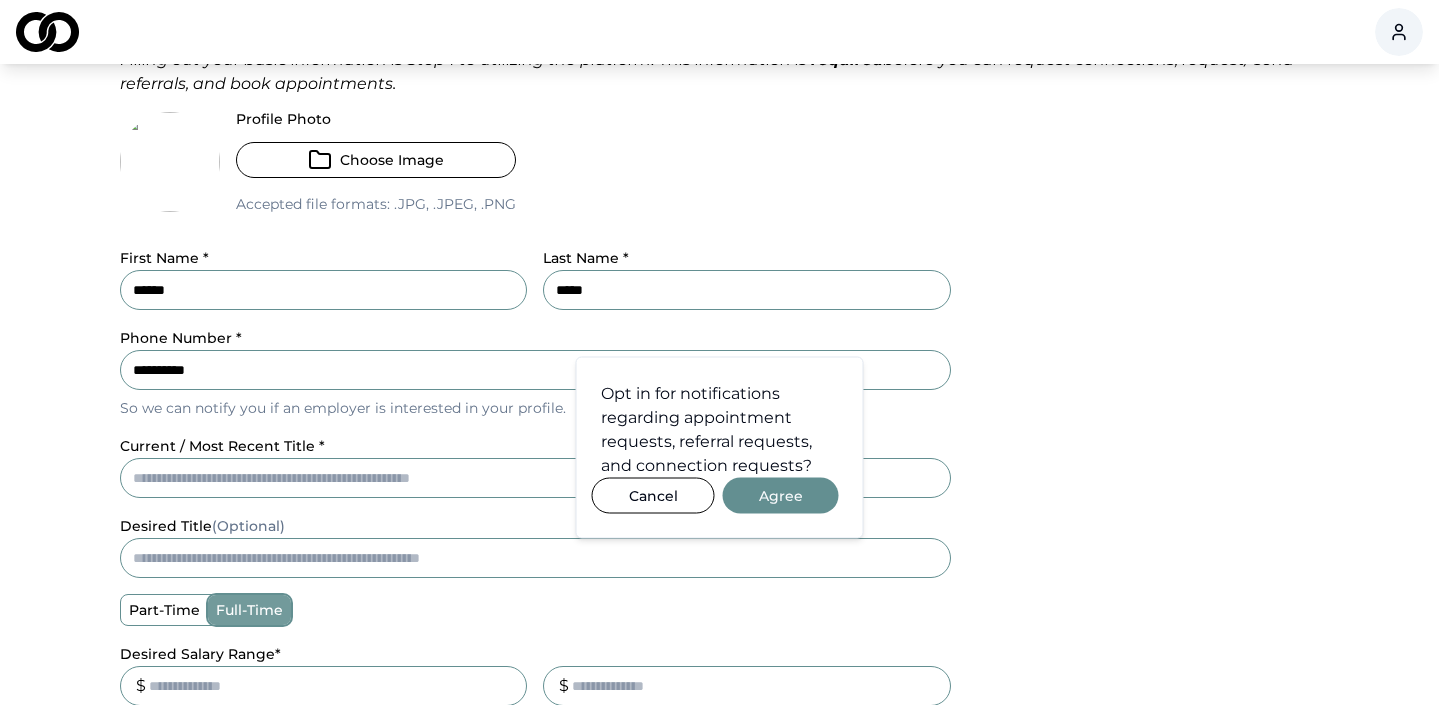 click on "Agree" at bounding box center [781, 496] 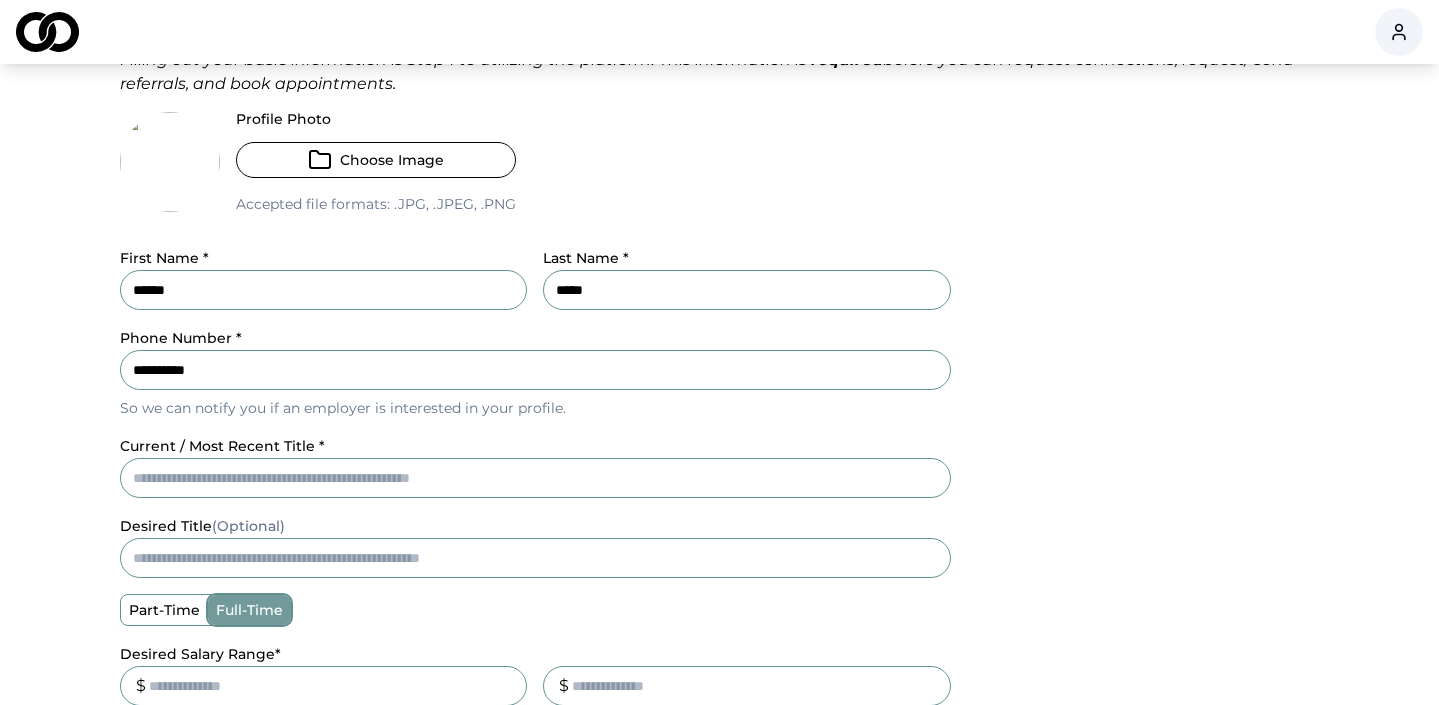 click on "current / most recent title *" at bounding box center (535, 478) 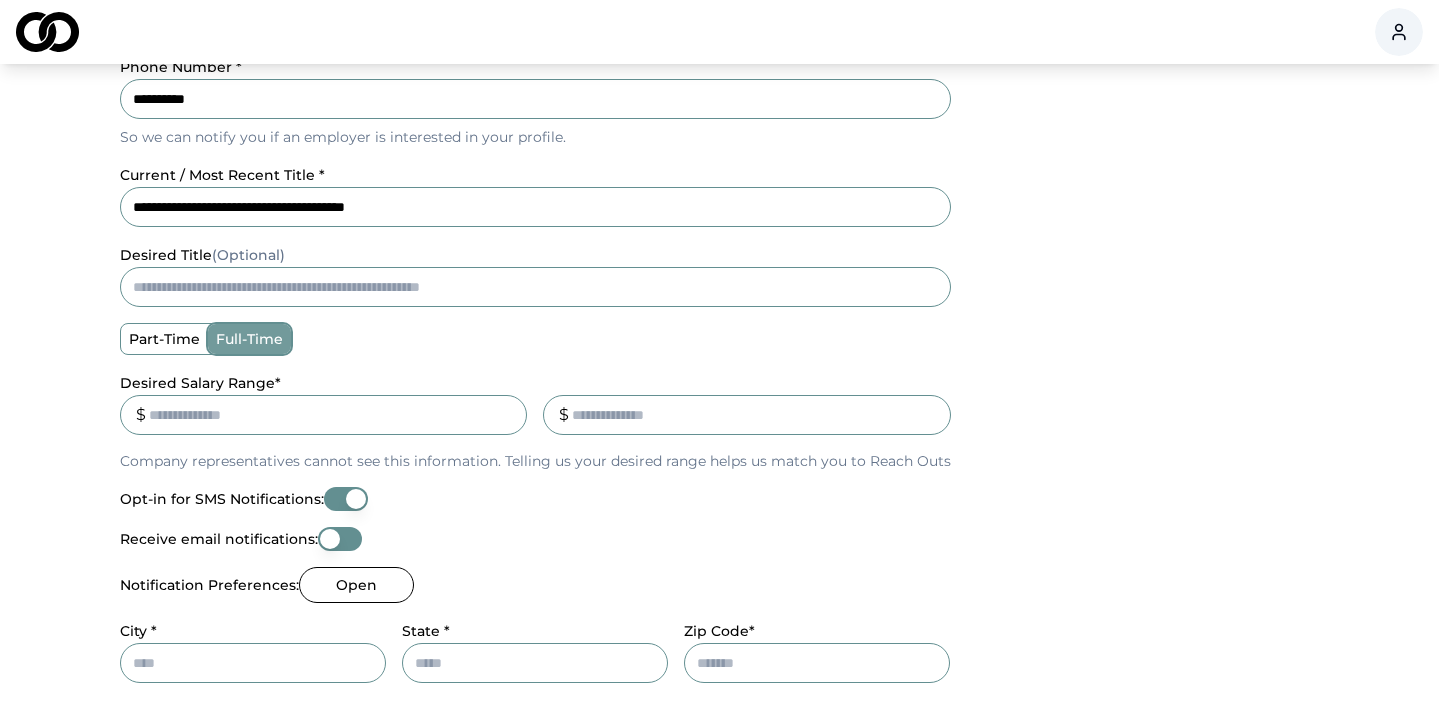 scroll, scrollTop: 424, scrollLeft: 0, axis: vertical 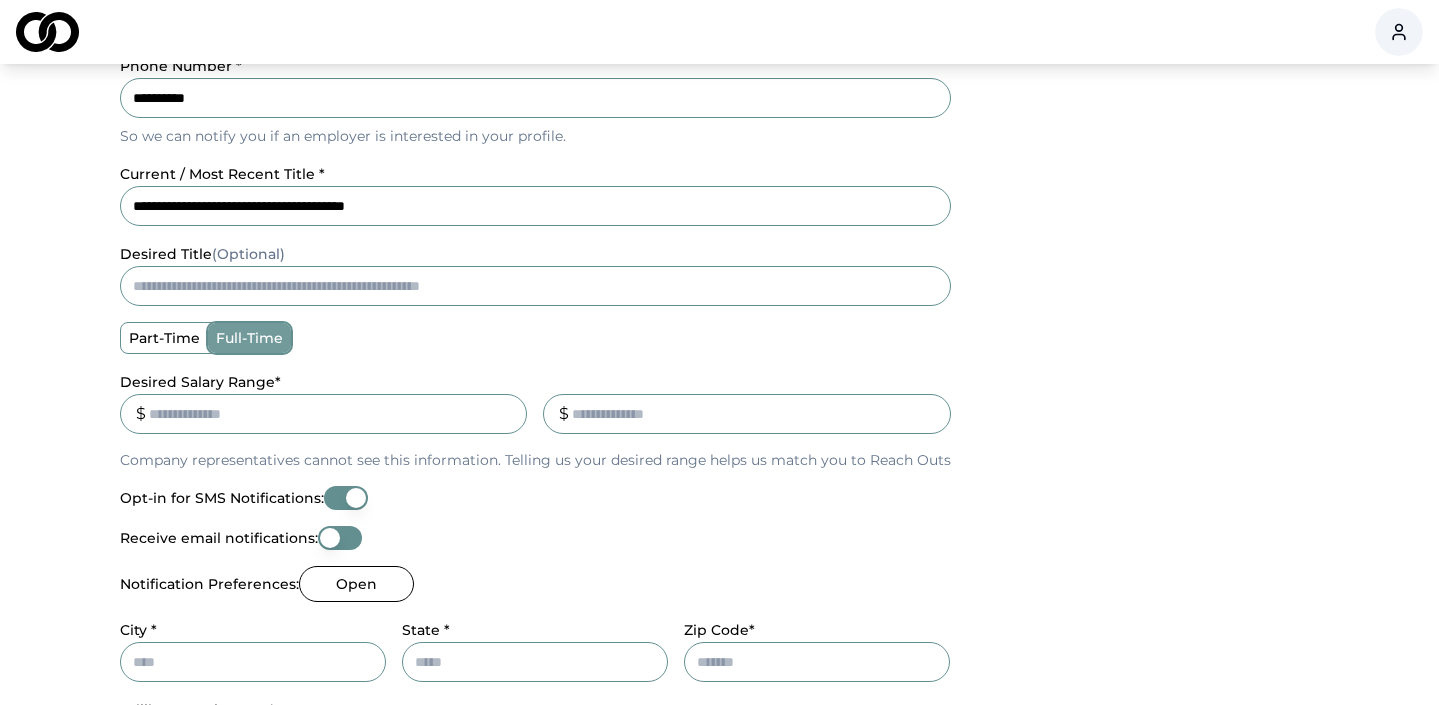 type on "**********" 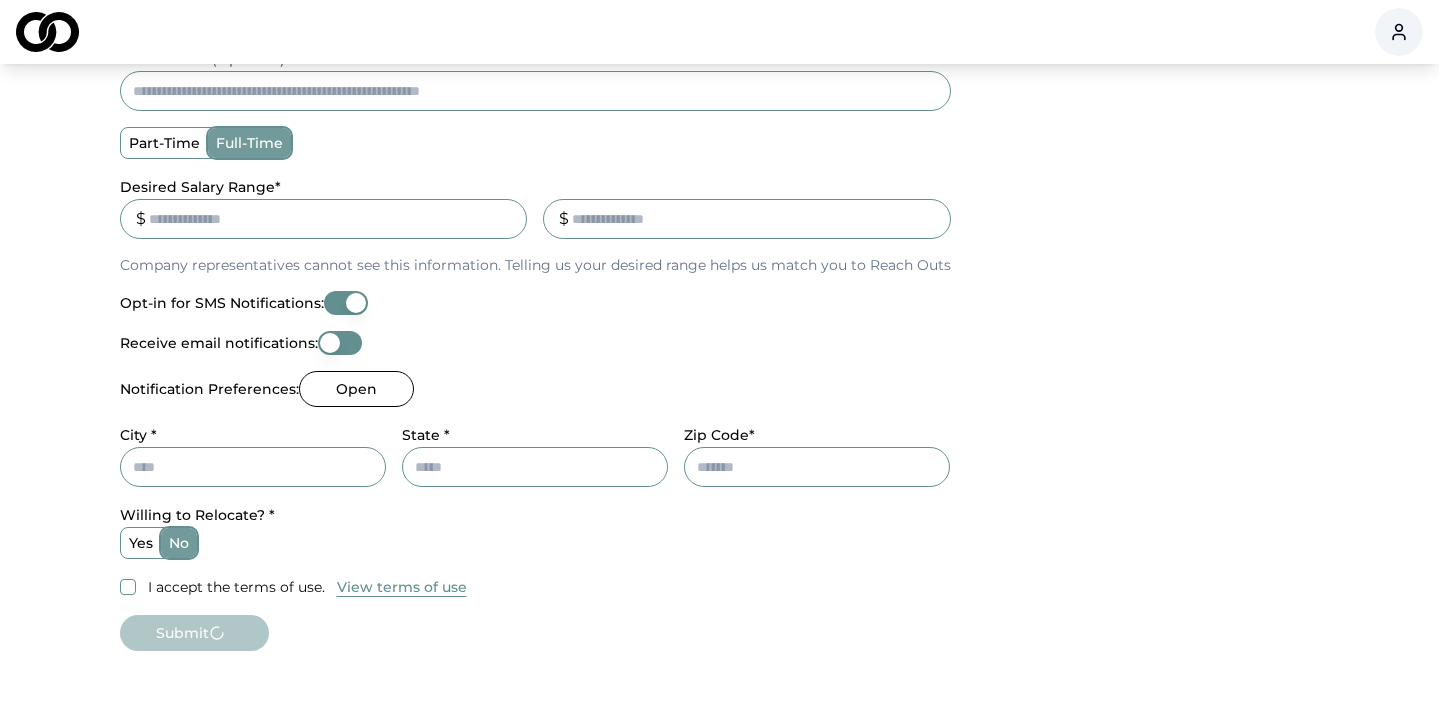 scroll, scrollTop: 621, scrollLeft: 0, axis: vertical 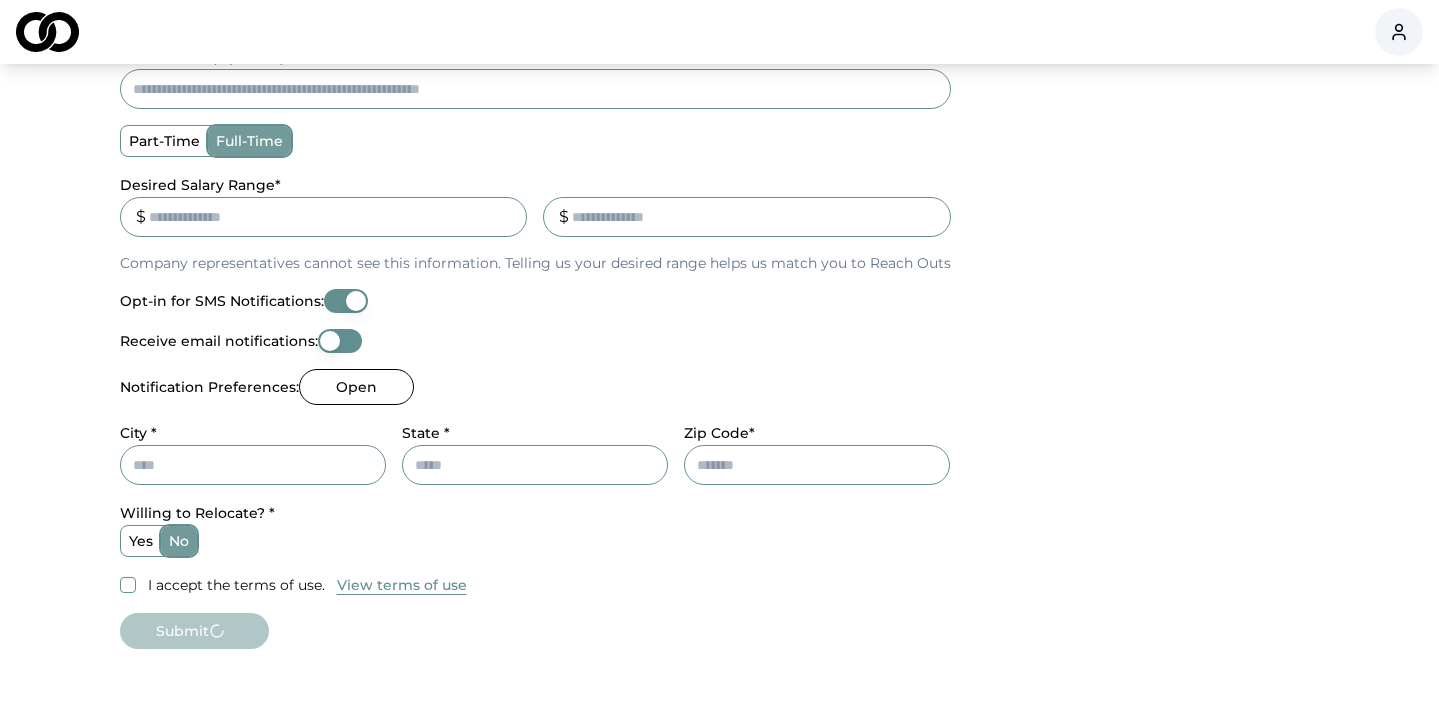 click on "Receive email notifications:" at bounding box center [340, 341] 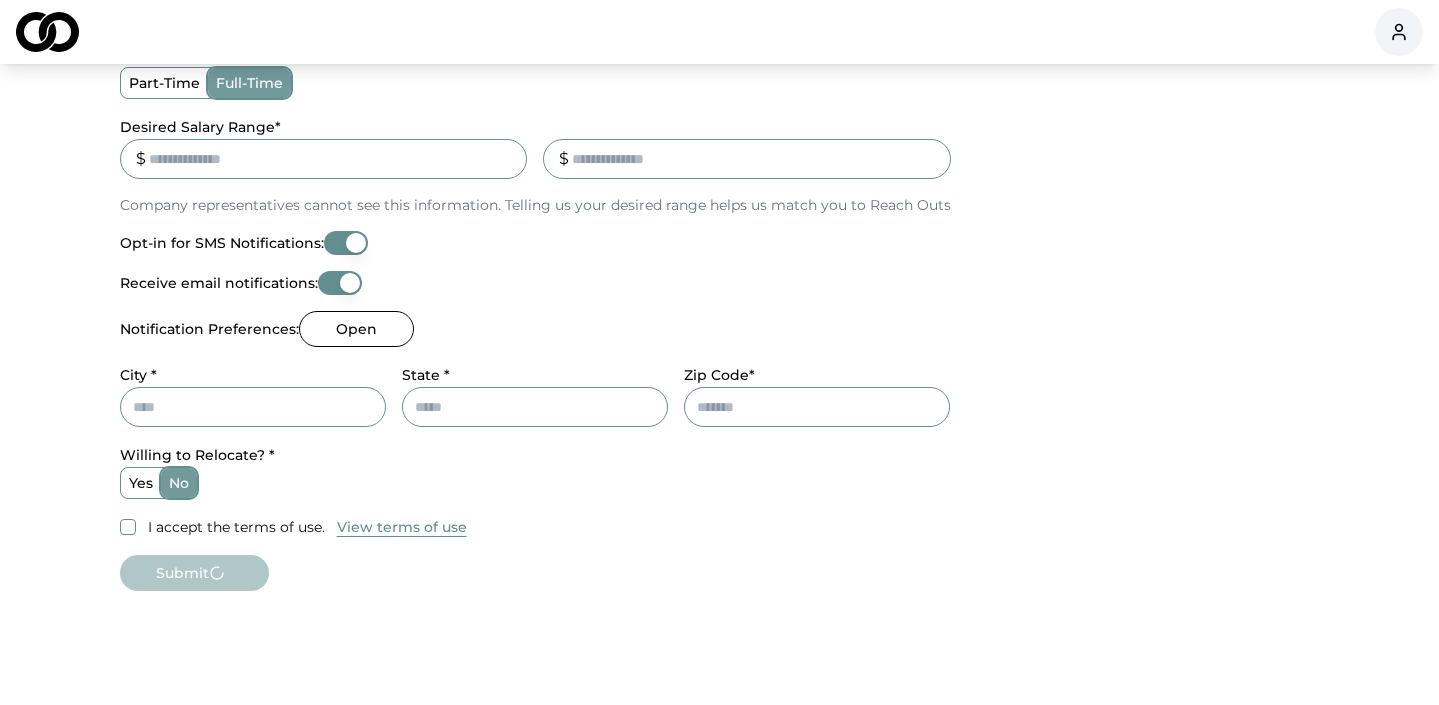 scroll, scrollTop: 677, scrollLeft: 0, axis: vertical 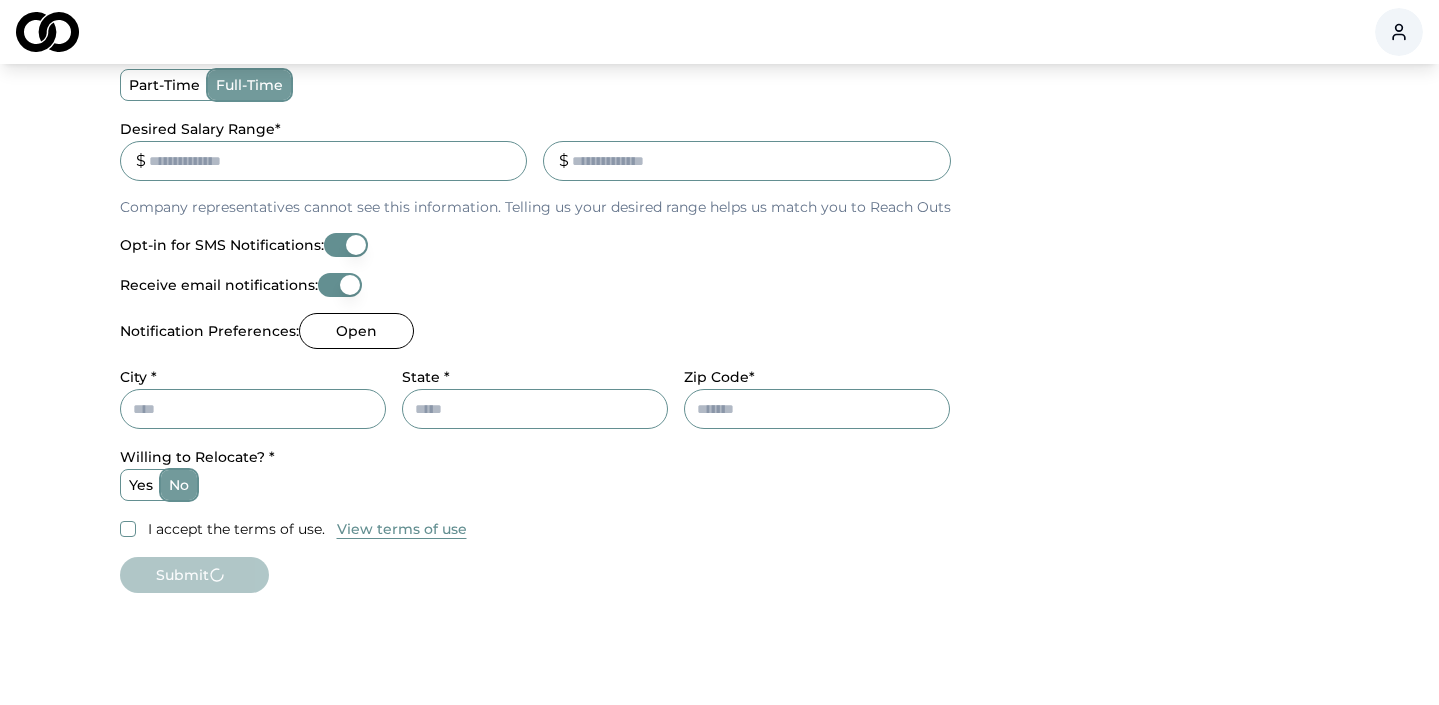 click on "City *" at bounding box center [253, 409] 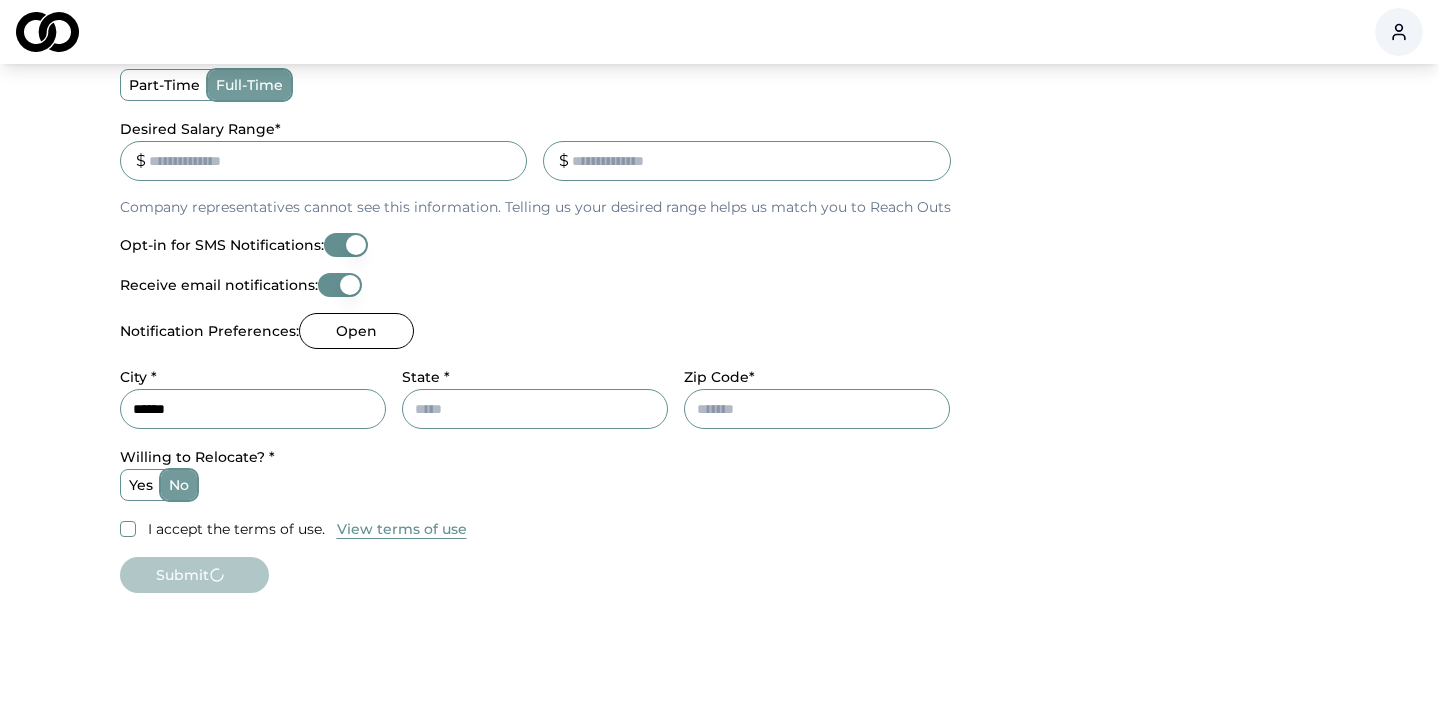 click on "**********" at bounding box center (535, 64) 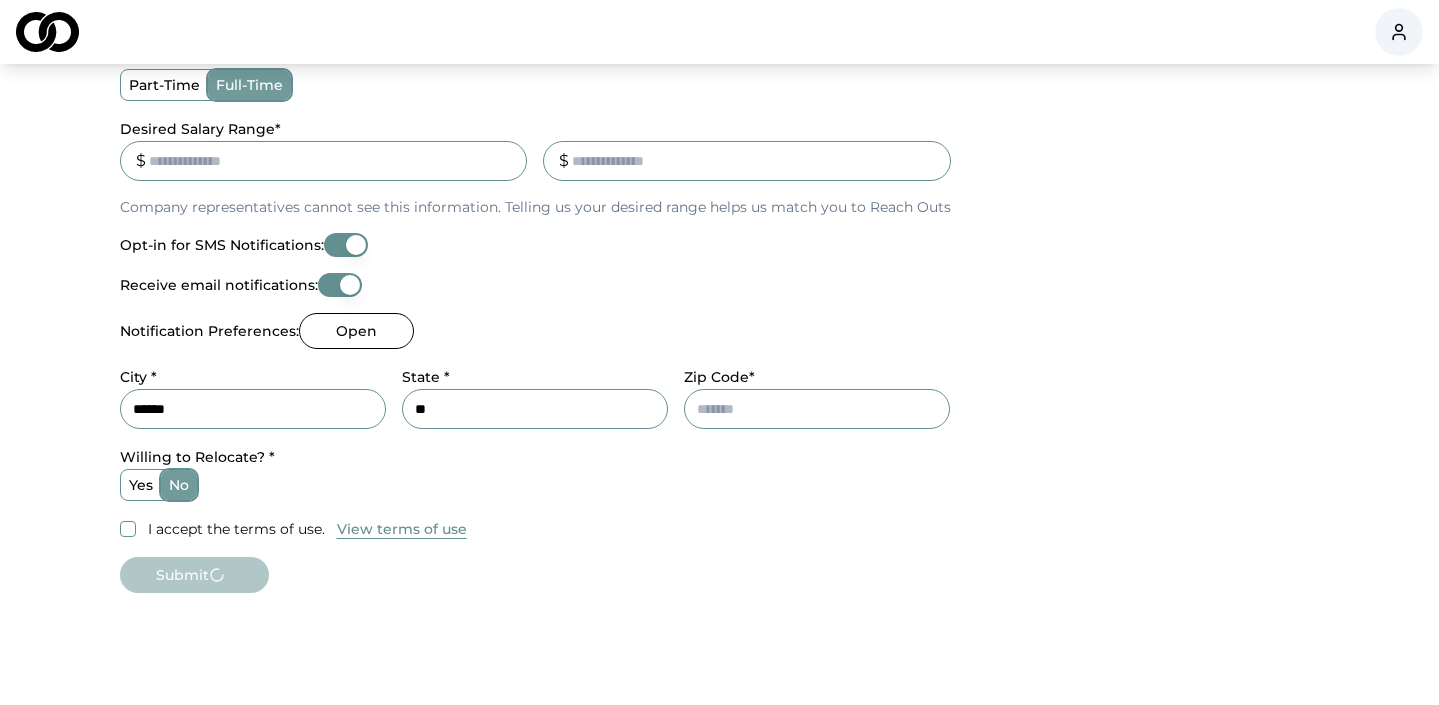 click on "Zip Code*" at bounding box center [817, 409] 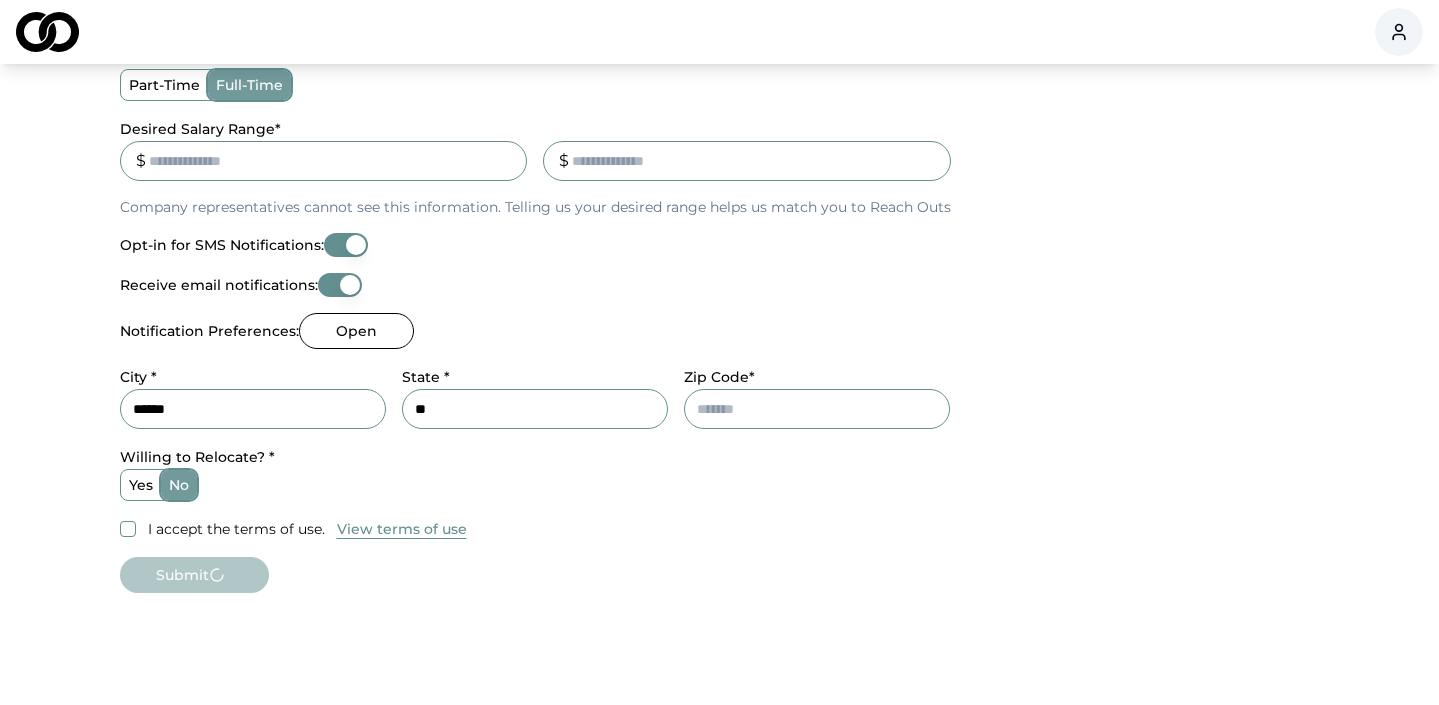 type on "*****" 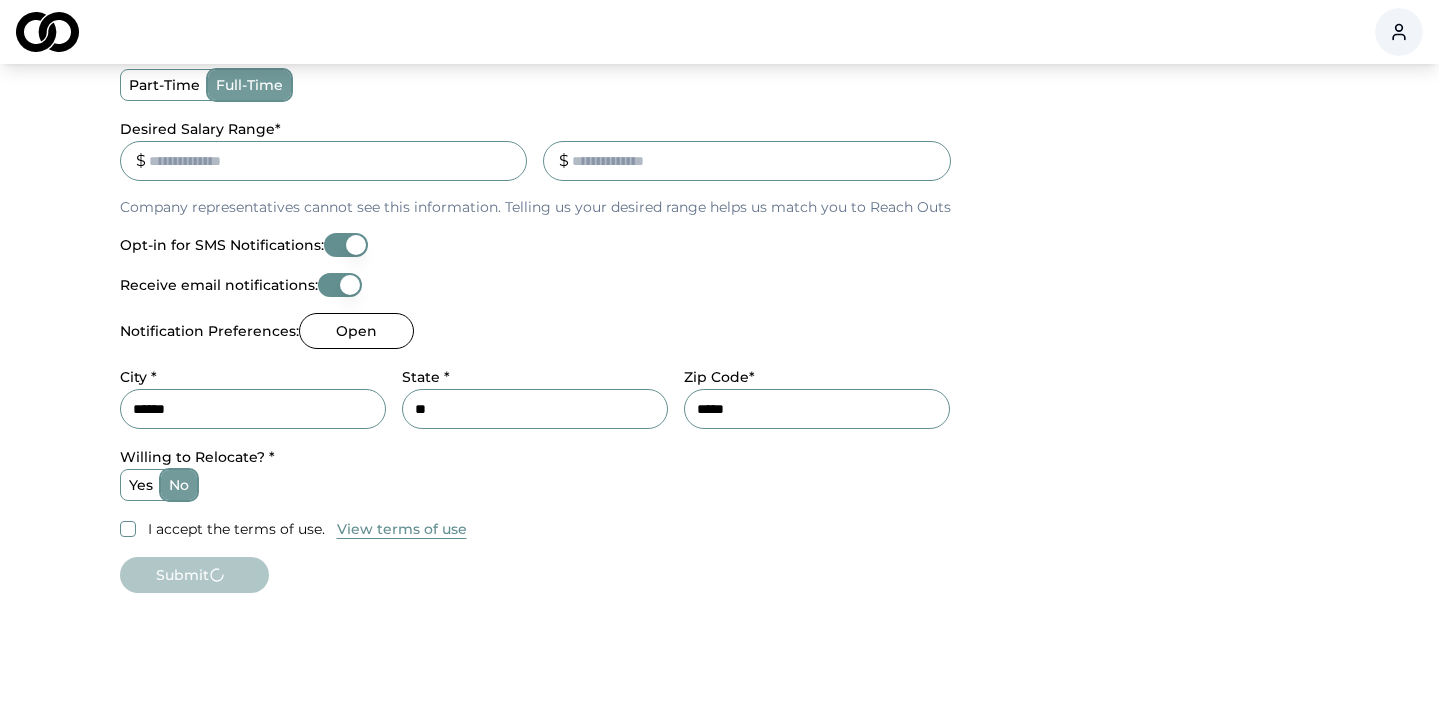 click on "I accept the terms of use." at bounding box center (128, 529) 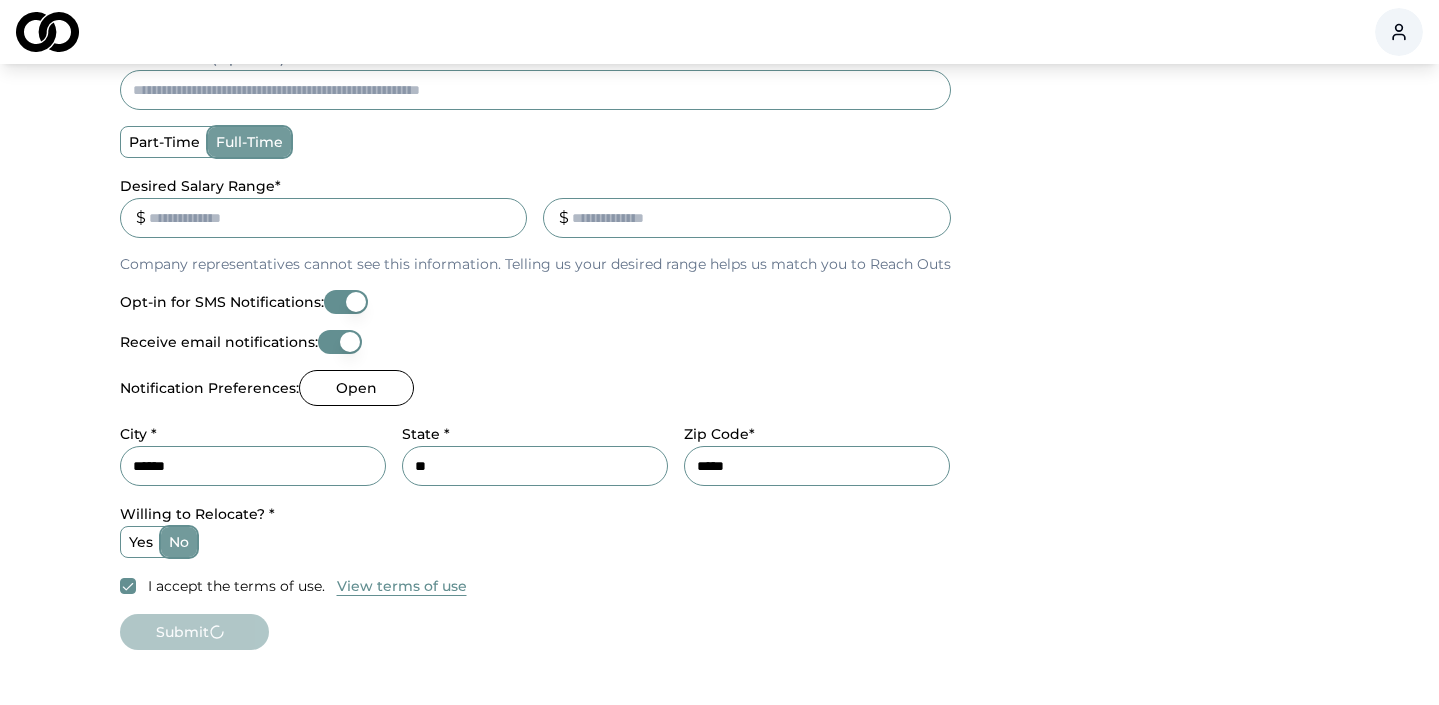 scroll, scrollTop: 618, scrollLeft: 0, axis: vertical 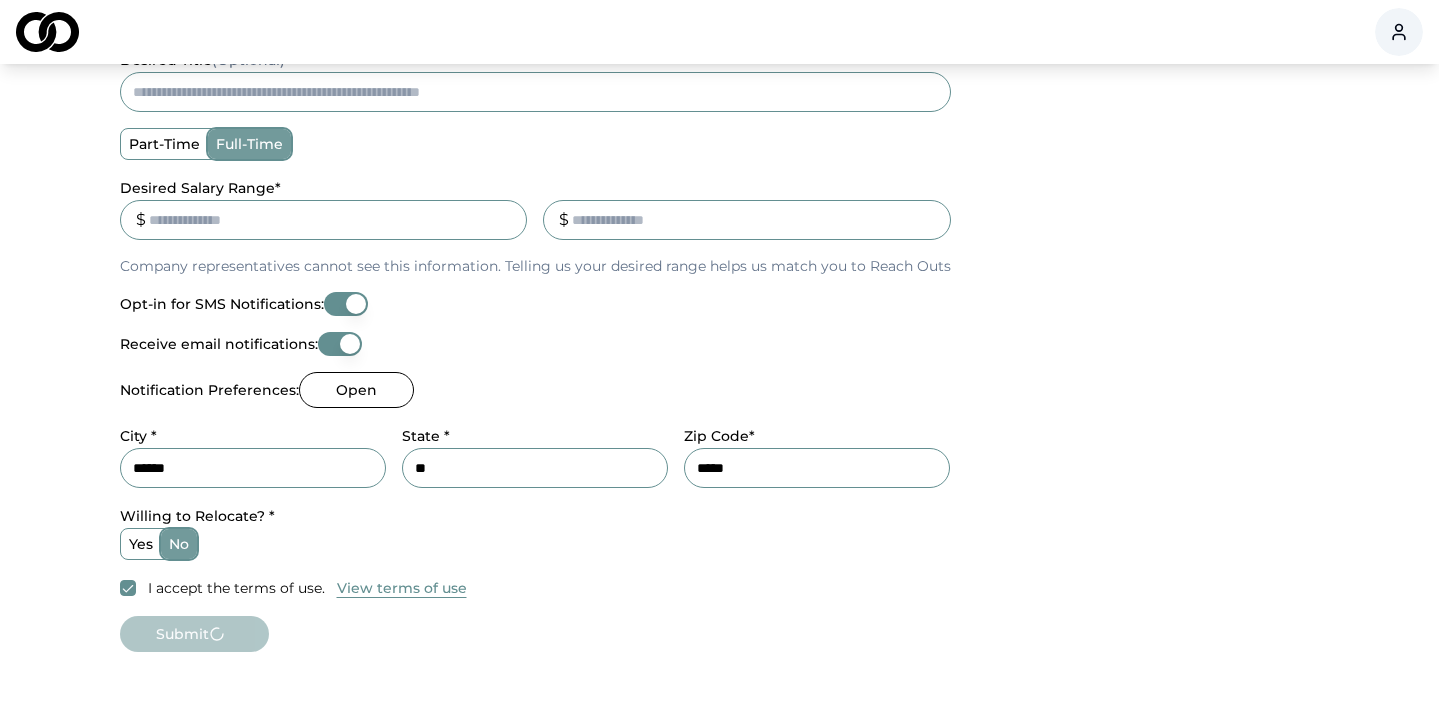 click on "_" at bounding box center (747, 220) 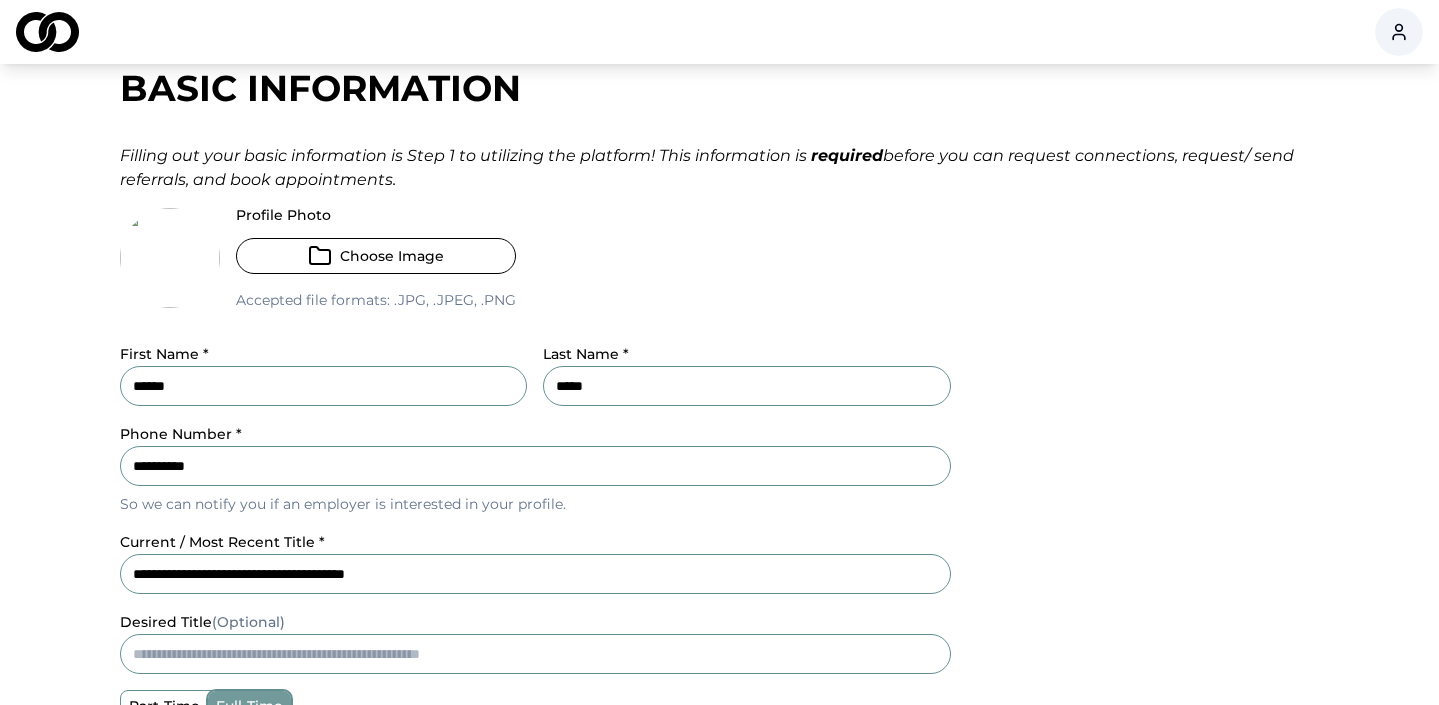 scroll, scrollTop: 57, scrollLeft: 0, axis: vertical 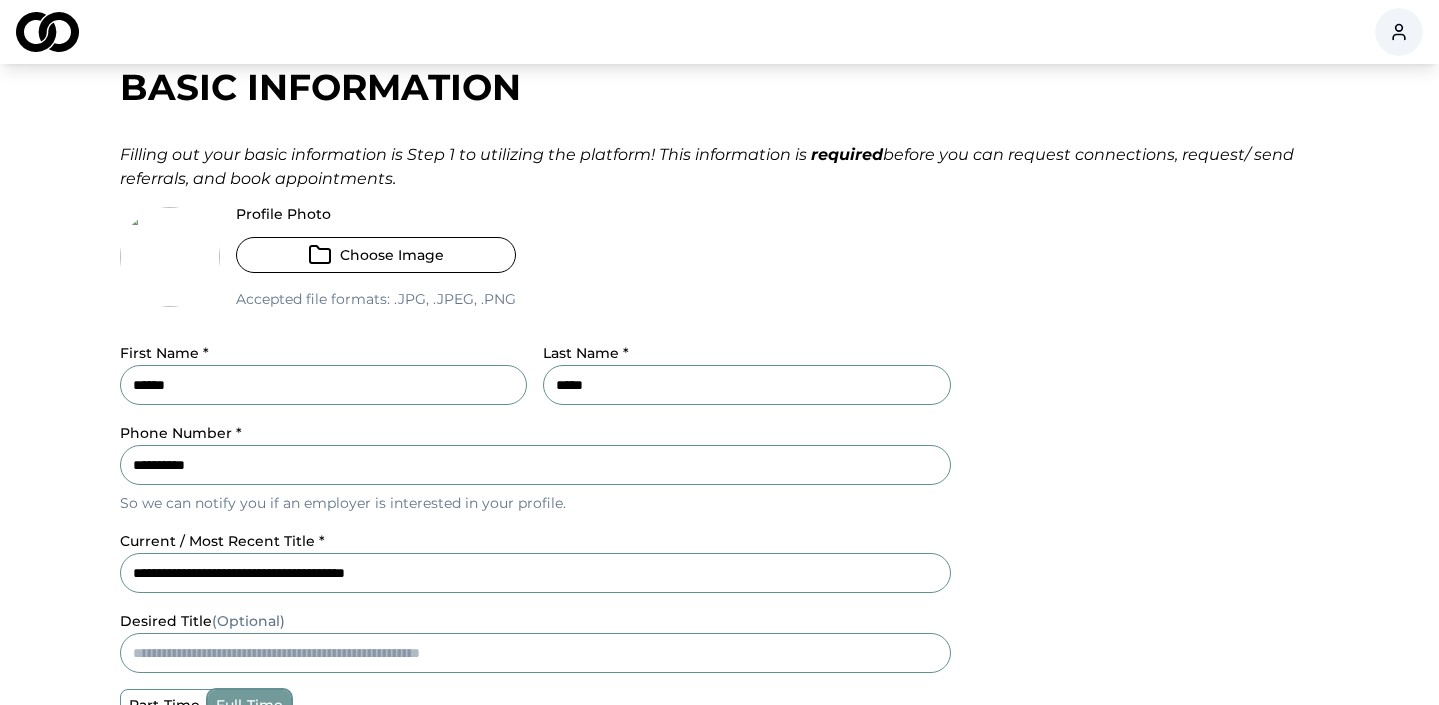 click at bounding box center [170, 257] 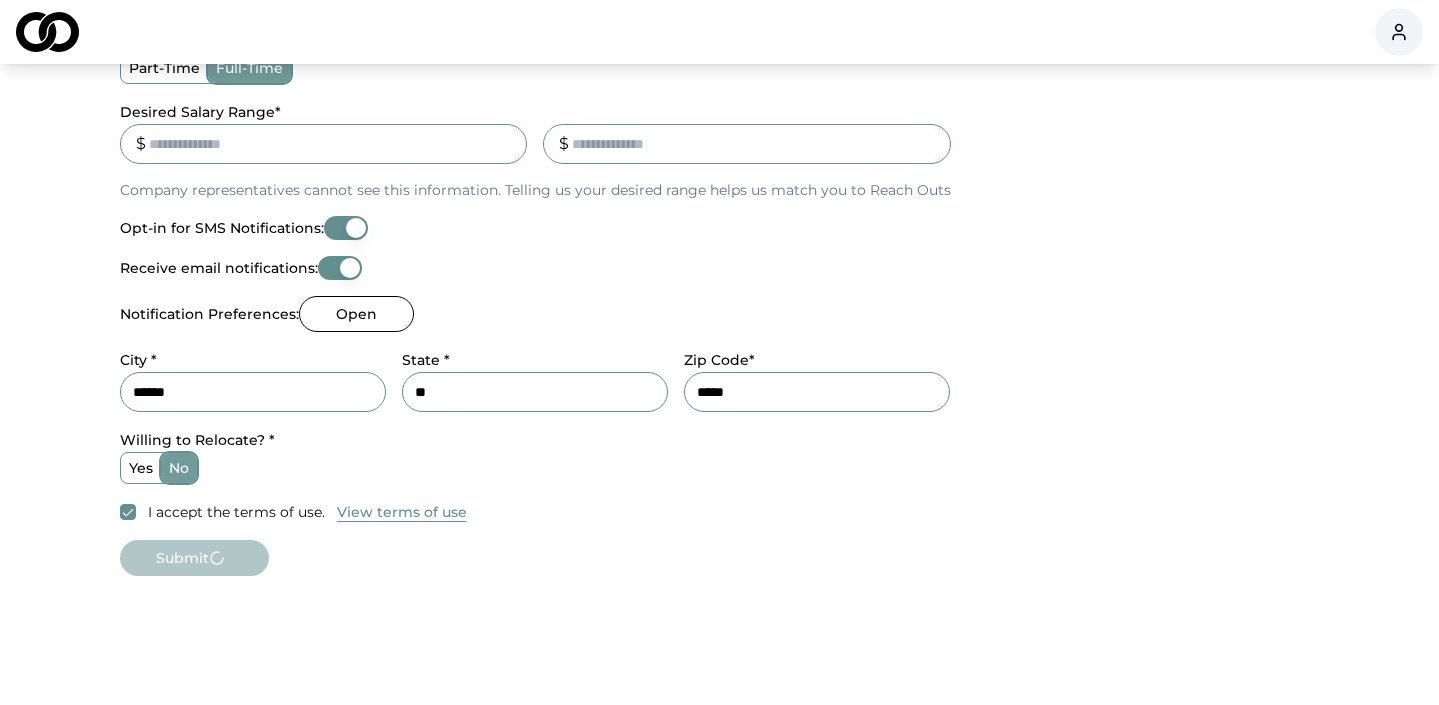 scroll, scrollTop: 934, scrollLeft: 0, axis: vertical 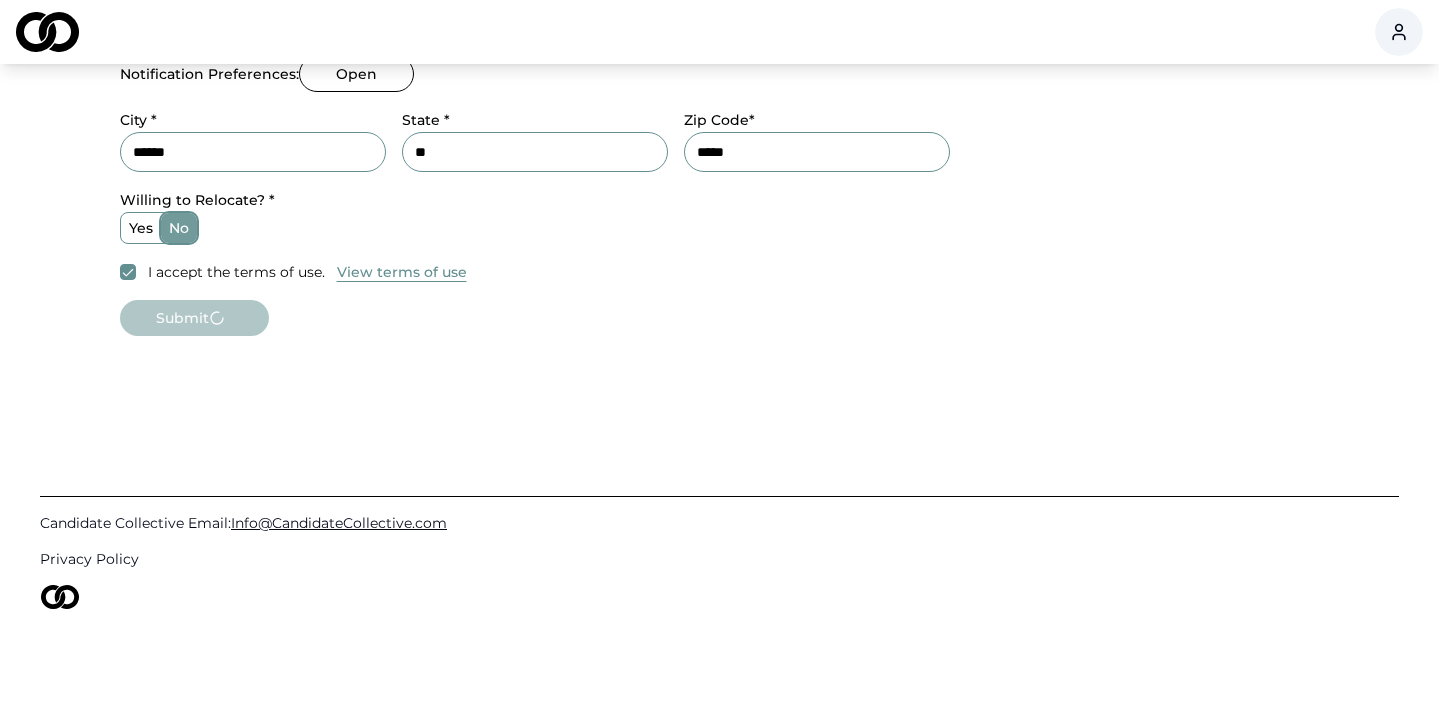 click on "**********" at bounding box center [720, -167] 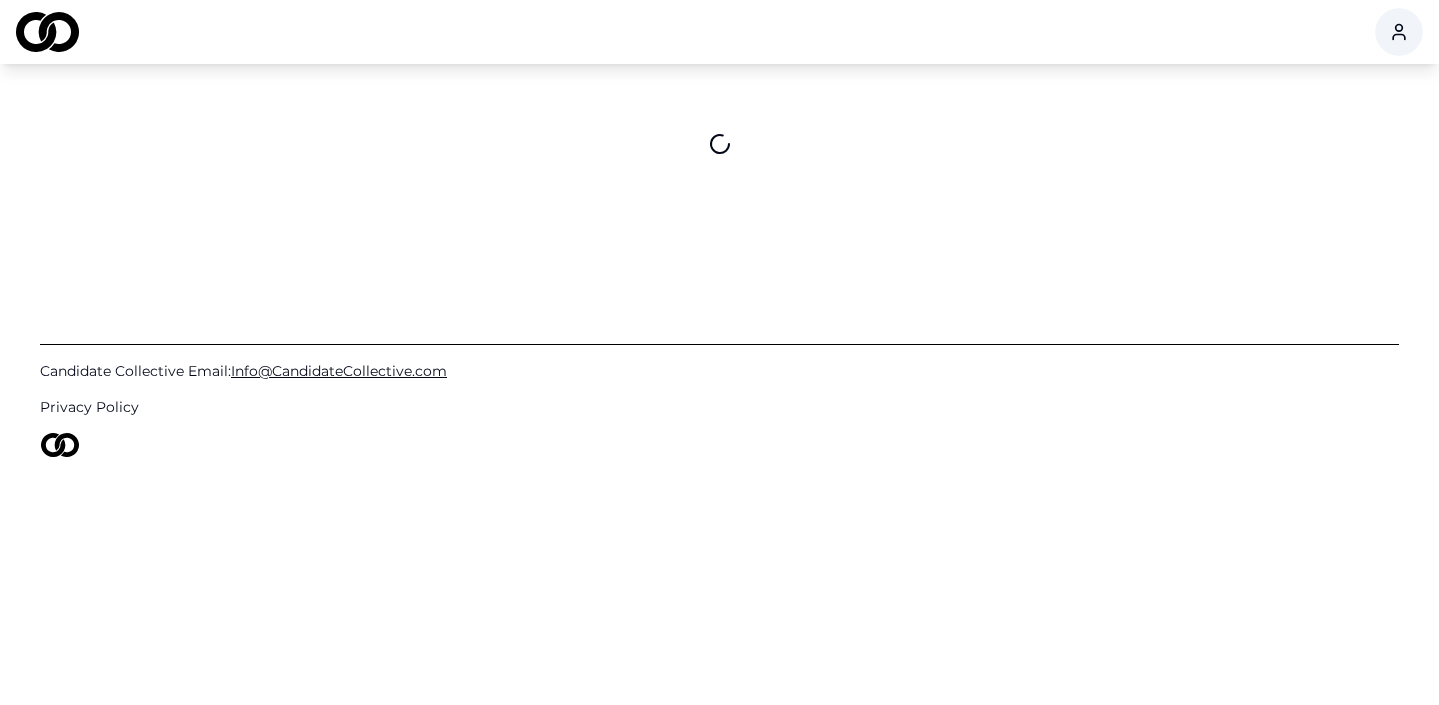 scroll, scrollTop: 0, scrollLeft: 0, axis: both 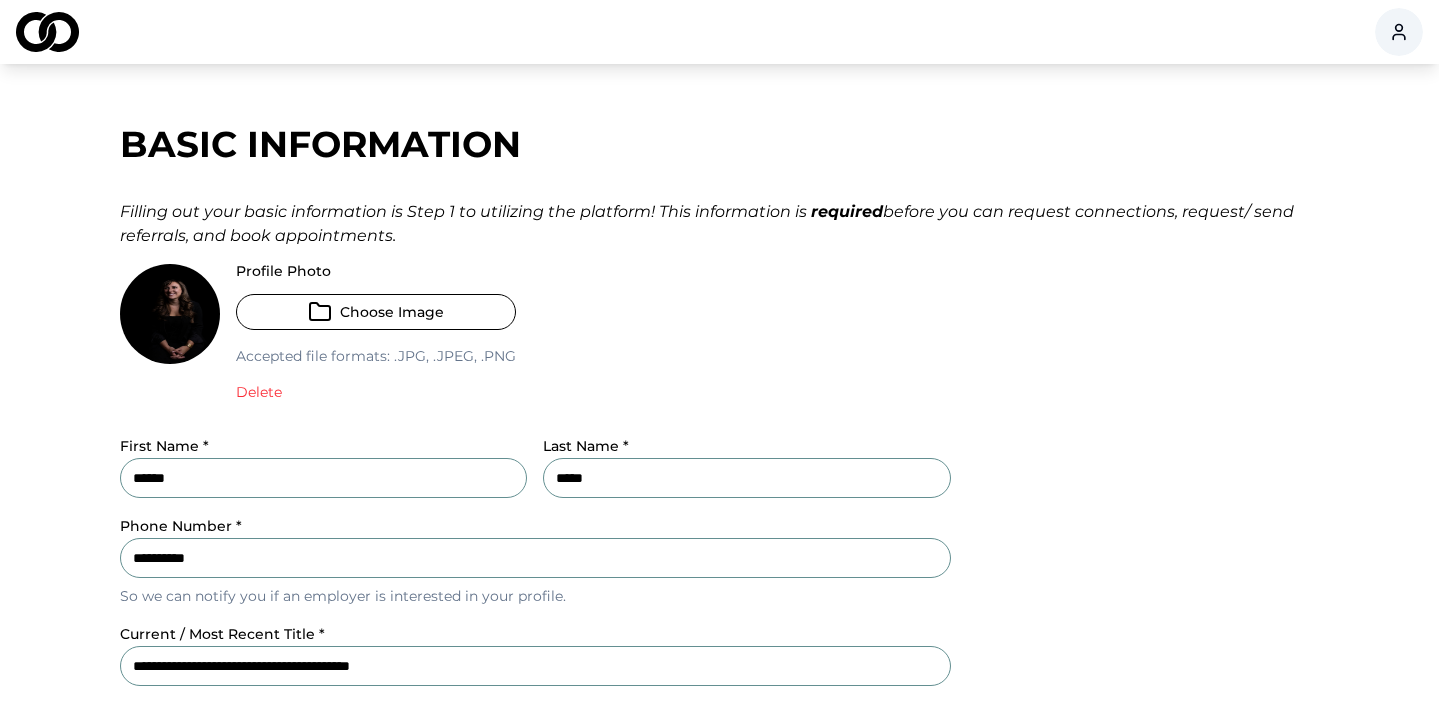 click at bounding box center (47, 32) 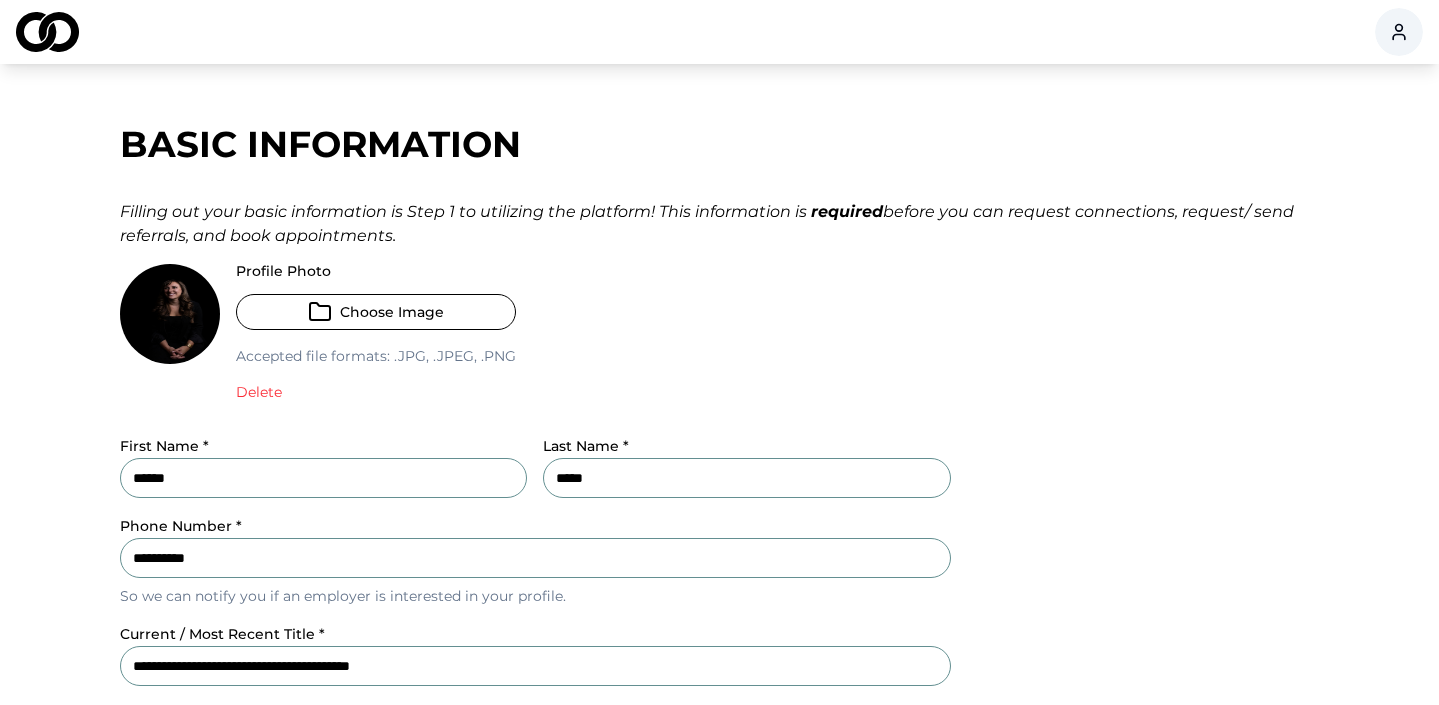 click on "**********" at bounding box center [719, 352] 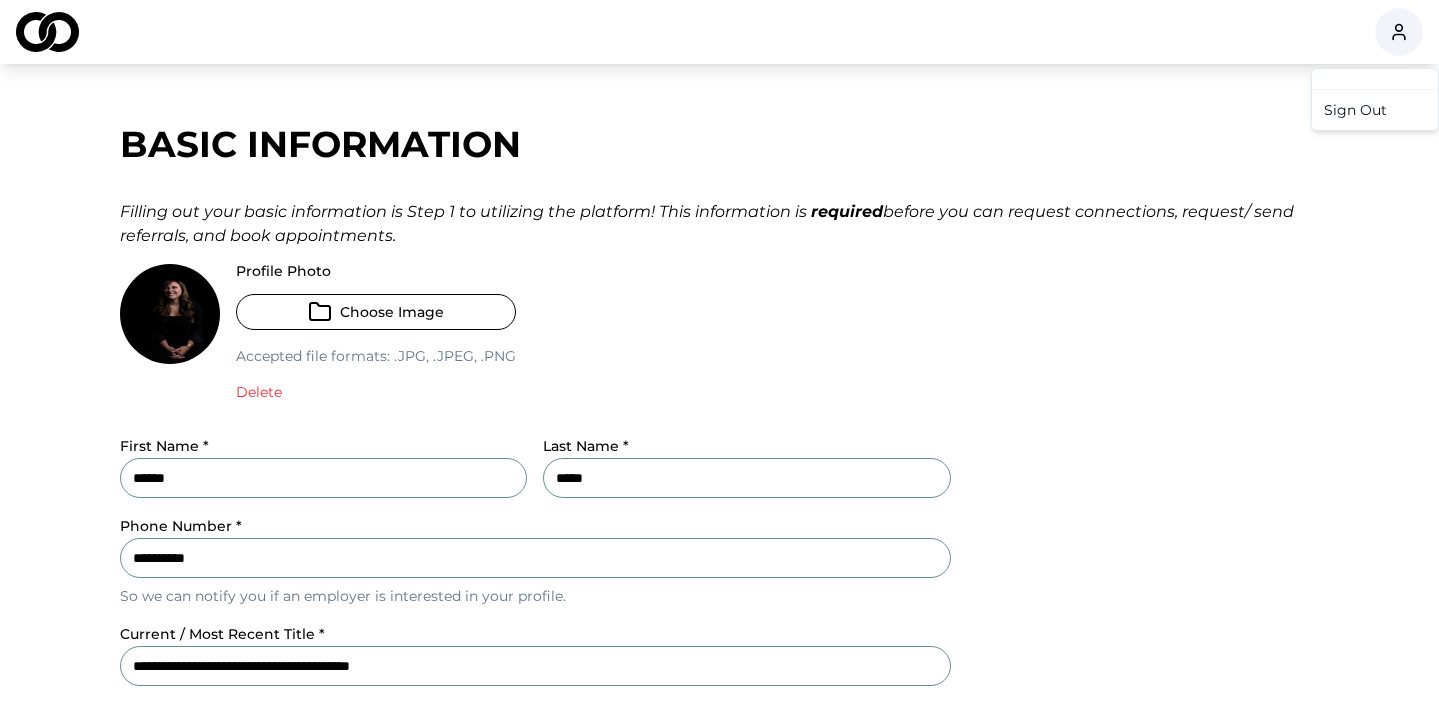 click on "**********" at bounding box center (719, 352) 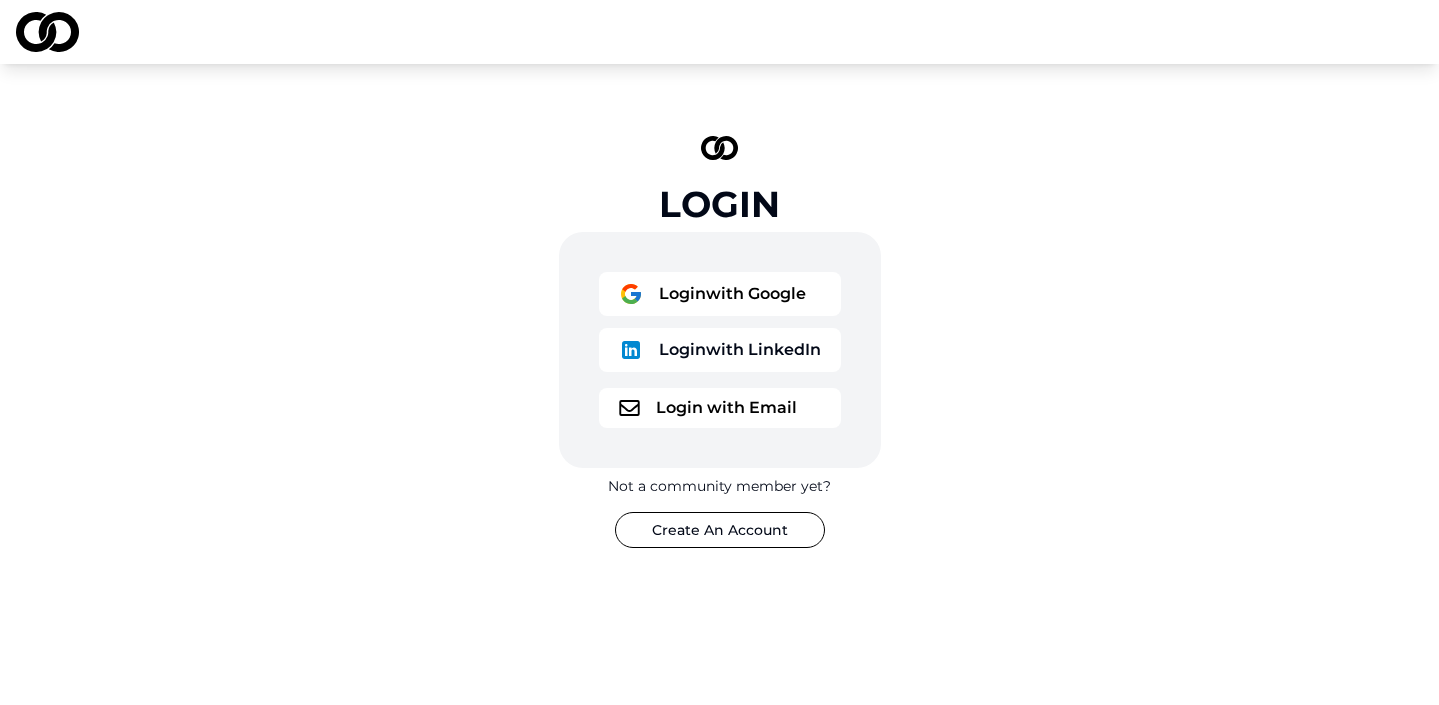 click on "Login  with LinkedIn" at bounding box center [720, 350] 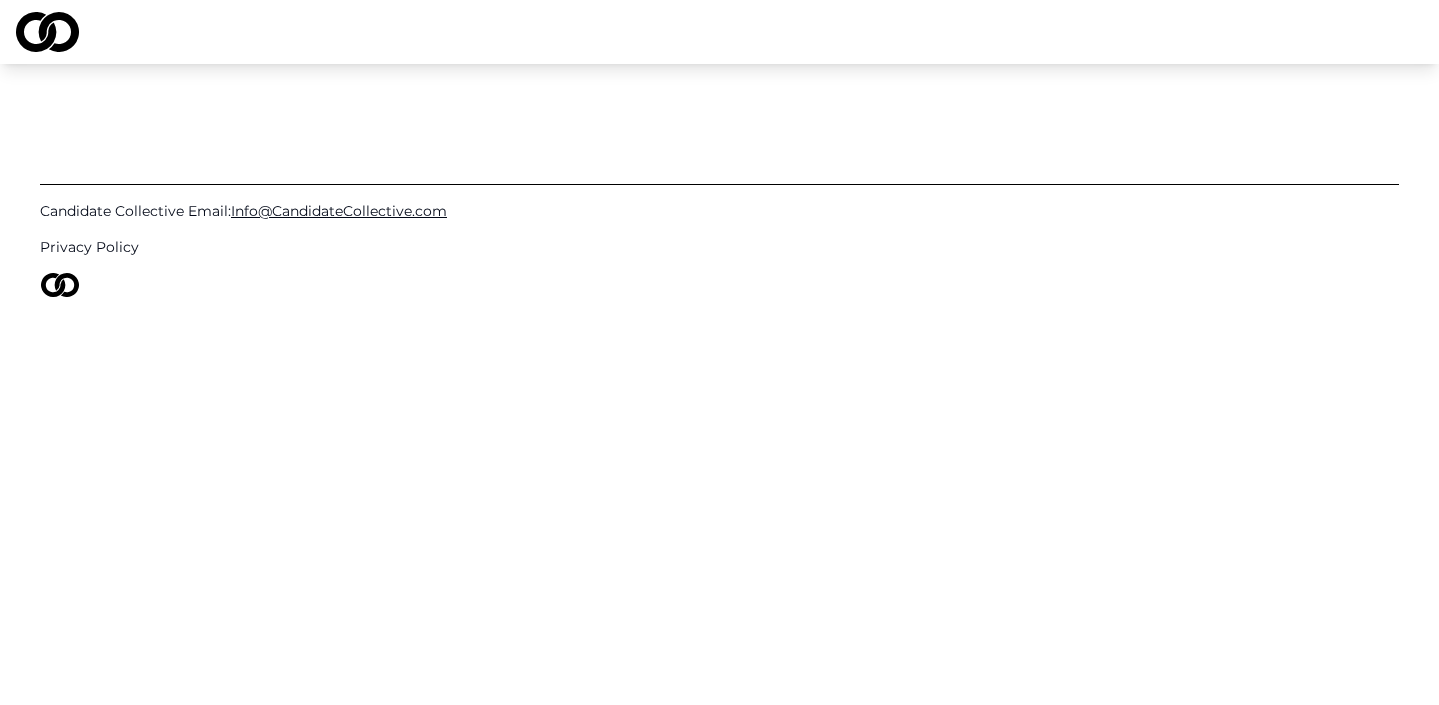 scroll, scrollTop: 0, scrollLeft: 0, axis: both 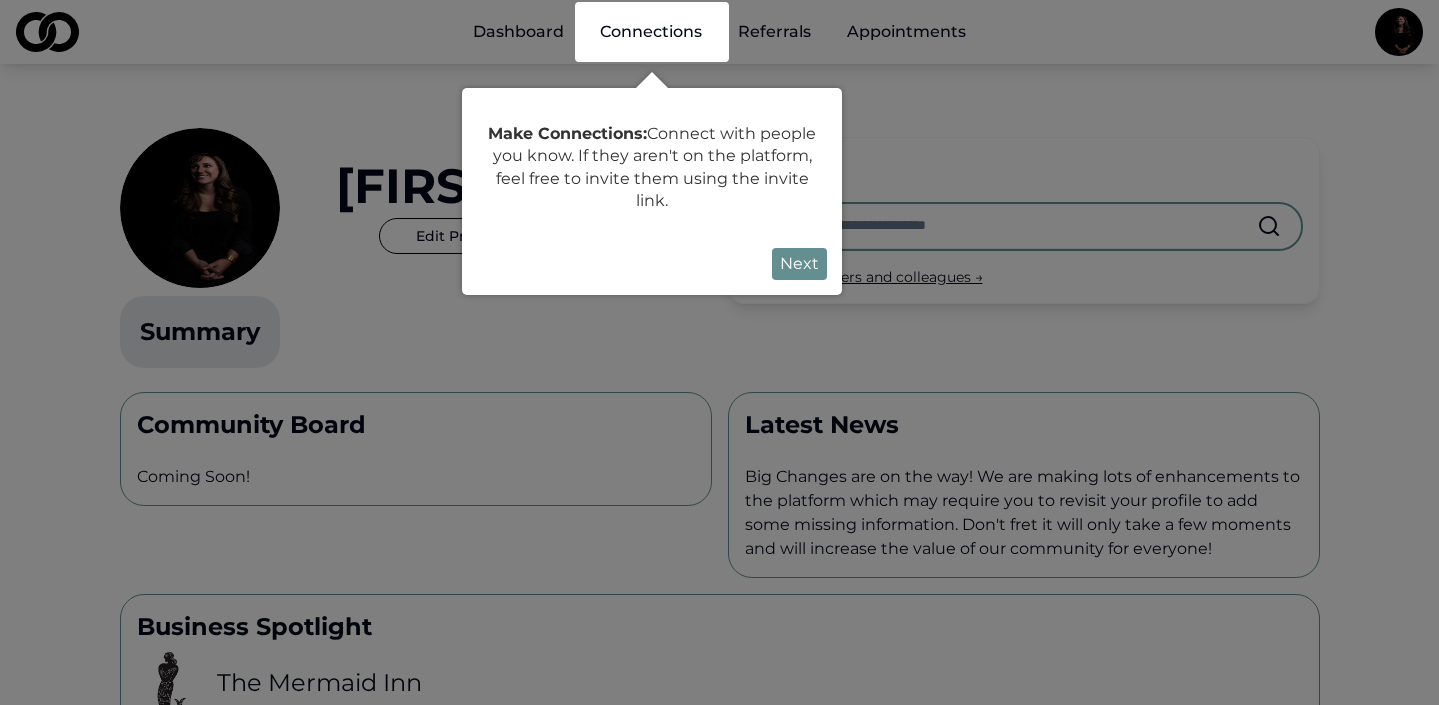 click on "Next" at bounding box center [799, 264] 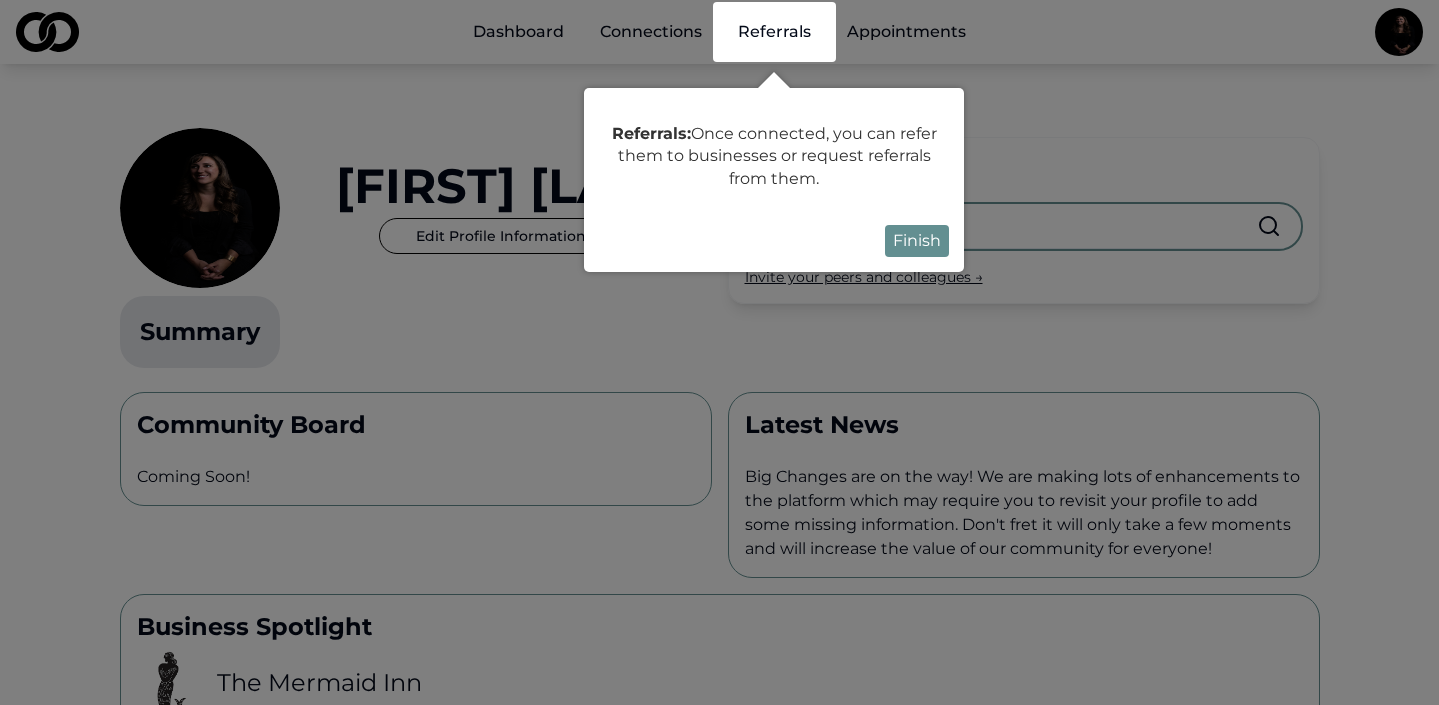click on "Finish" at bounding box center (917, 241) 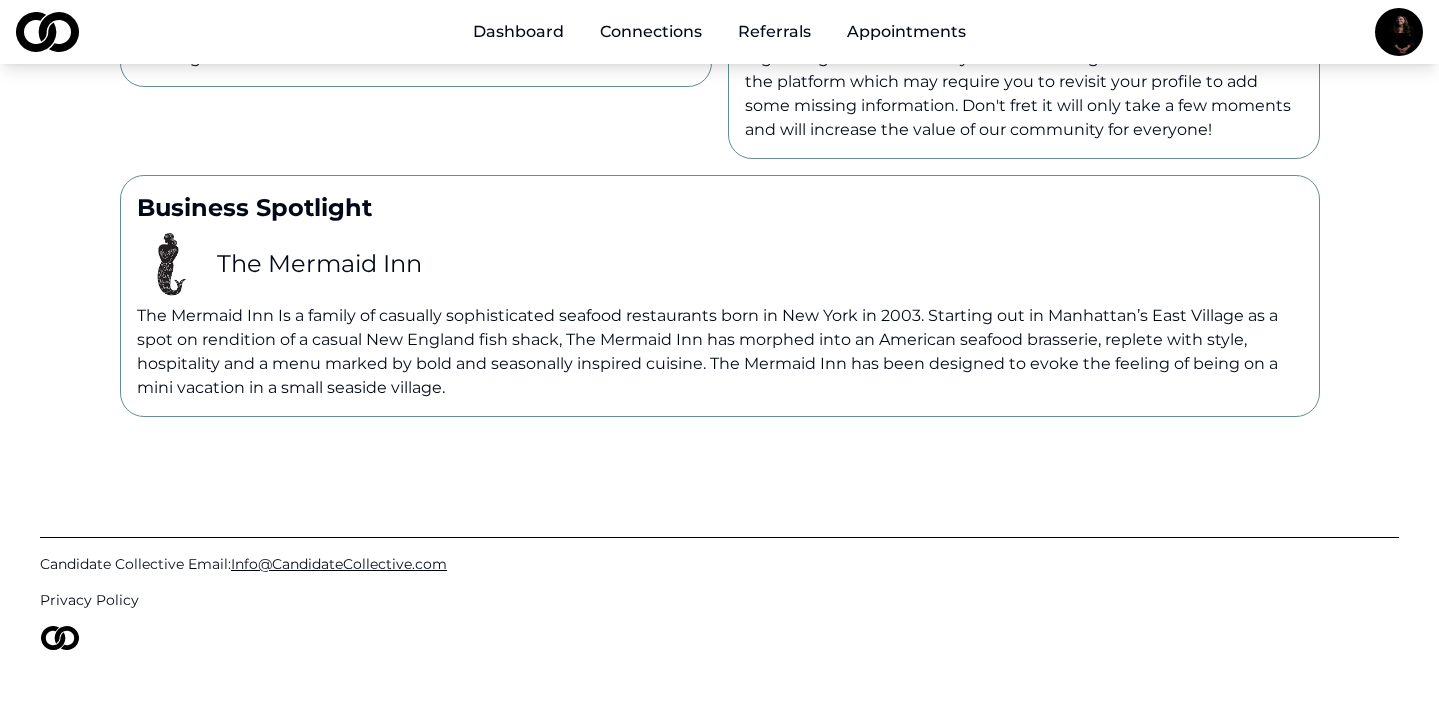 scroll, scrollTop: 425, scrollLeft: 0, axis: vertical 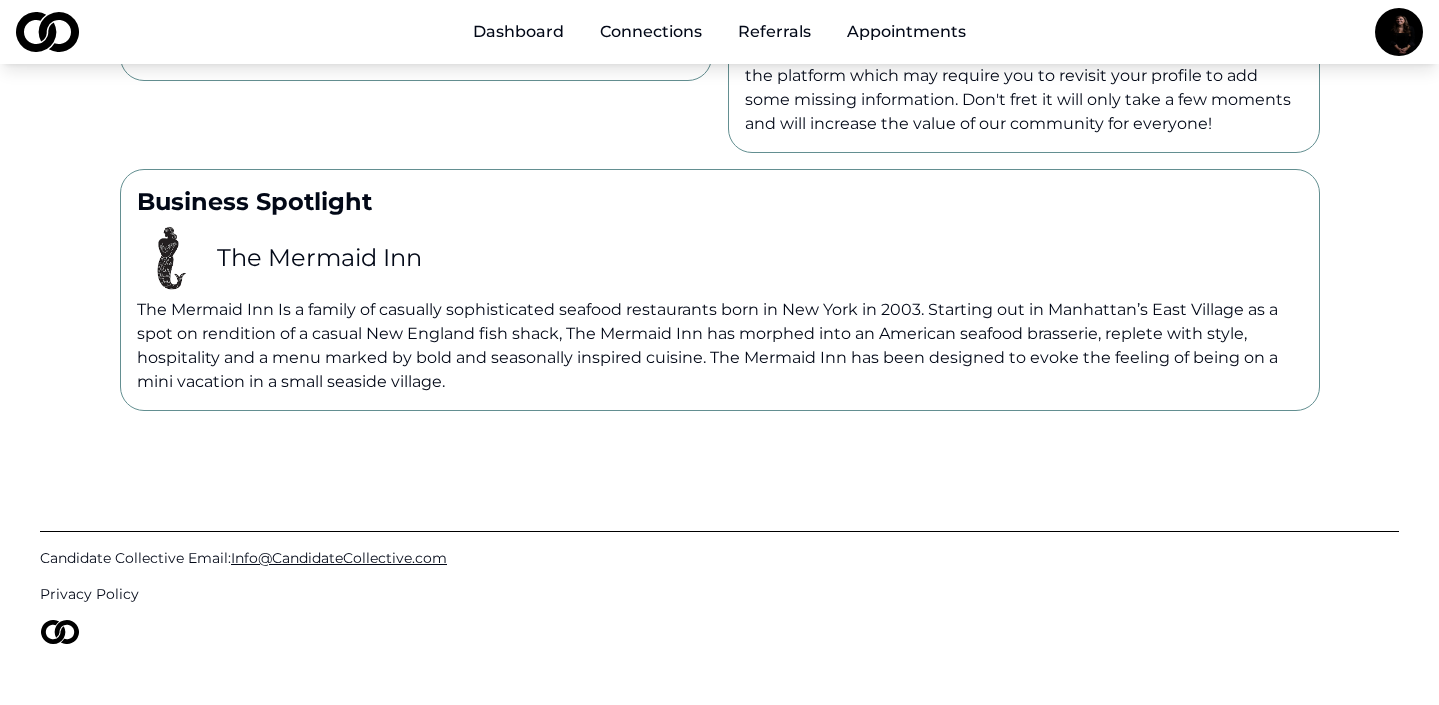 click on "Dashboard Connections Referrals Appointments [FIRST] [LAST] Edit Profile Information Summary Search Invite your peers and colleagues → Community Board Coming Soon! Latest News Big Changes are on the way!
We are making lots of enhancements to the platform which may require you to revisit your profile to add some missing information. Don't fret it will only take a few moments and will increase the value of our community for everyone! Business Spotlight The Mermaid Inn The Mermaid Inn
Is a family of casually sophisticated seafood restaurants born in New York in 2003.
Starting out in Manhattan’s East Village as a spot on rendition of a casual New England fish shack, The Mermaid Inn has morphed into an American seafood brasserie, replete with style, hospitality and a menu marked by bold and seasonally inspired cuisine. The Mermaid Inn has been designed to evoke the feeling of being on a mini vacation in a small seaside village. Candidate Collective Email: Info@CandidateCollective.com Privacy Policy" at bounding box center [719, -73] 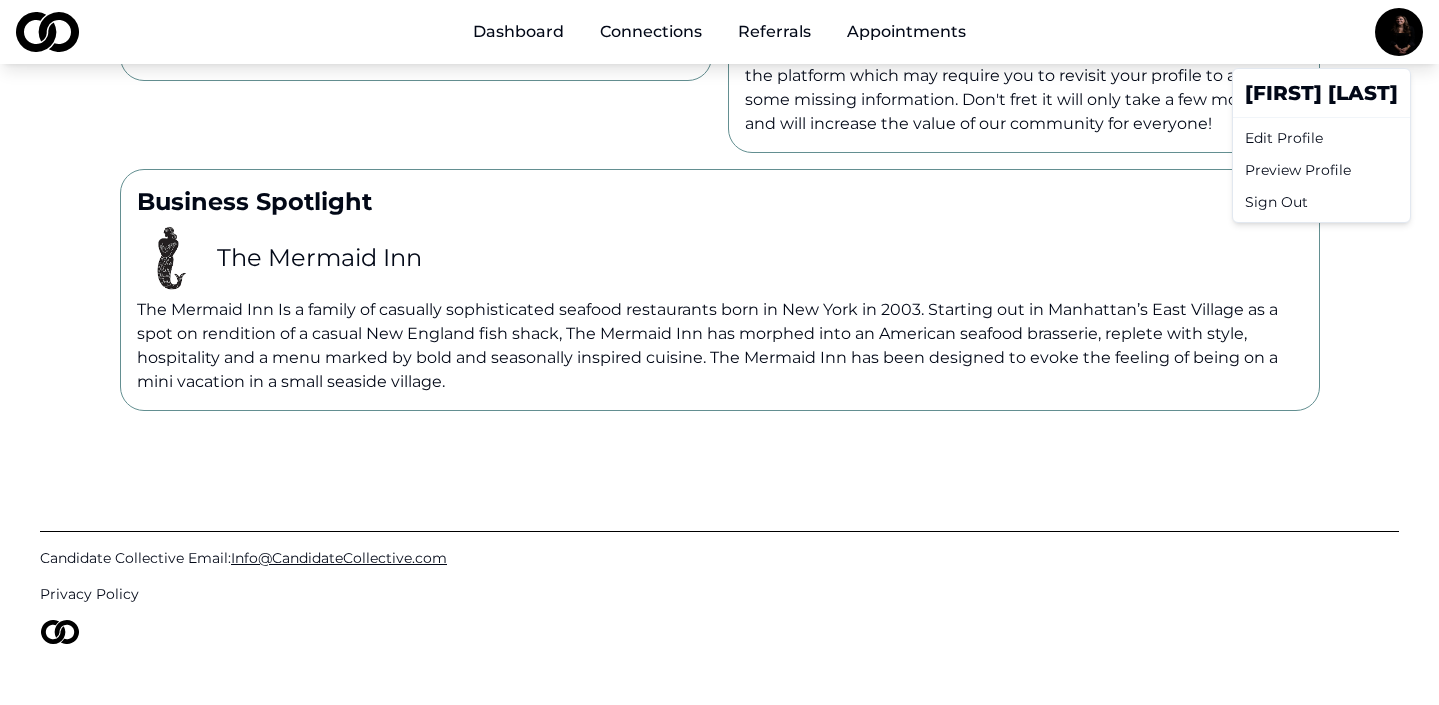 click on "Edit Profile" at bounding box center [1321, 138] 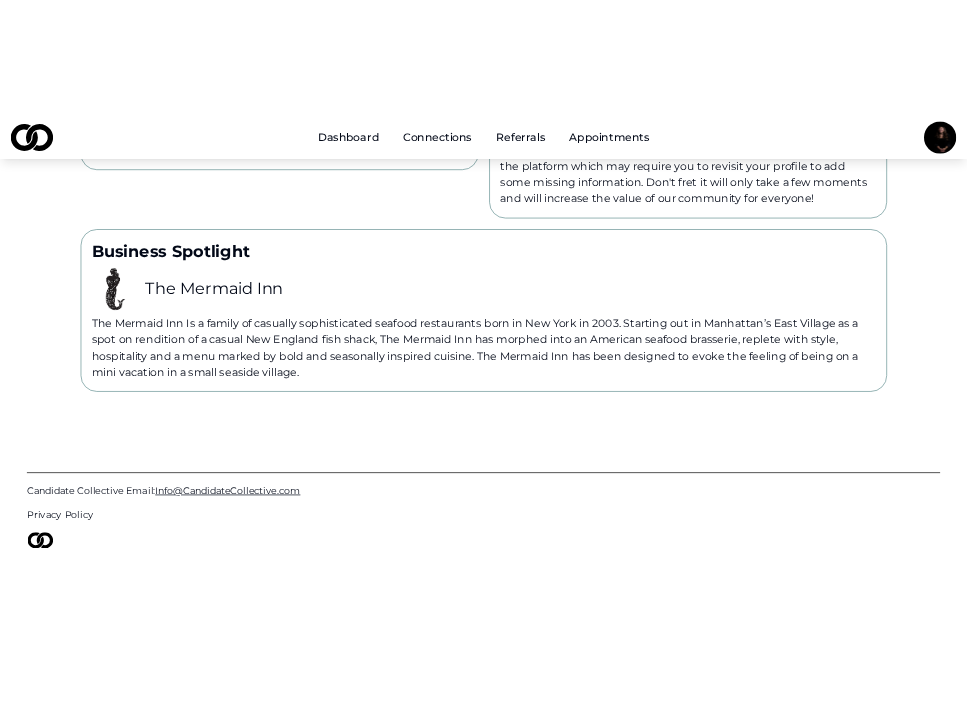 scroll, scrollTop: 0, scrollLeft: 0, axis: both 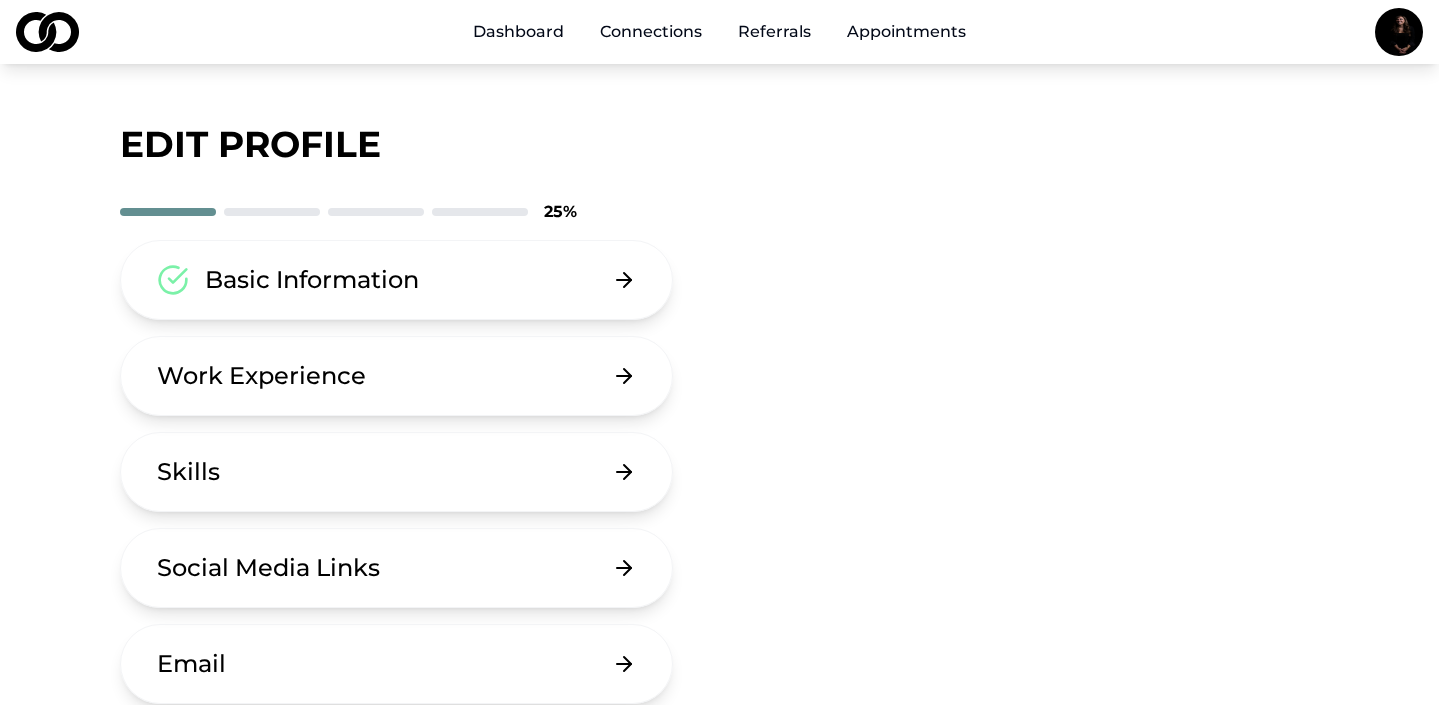 click on "Work Experience" at bounding box center (397, 376) 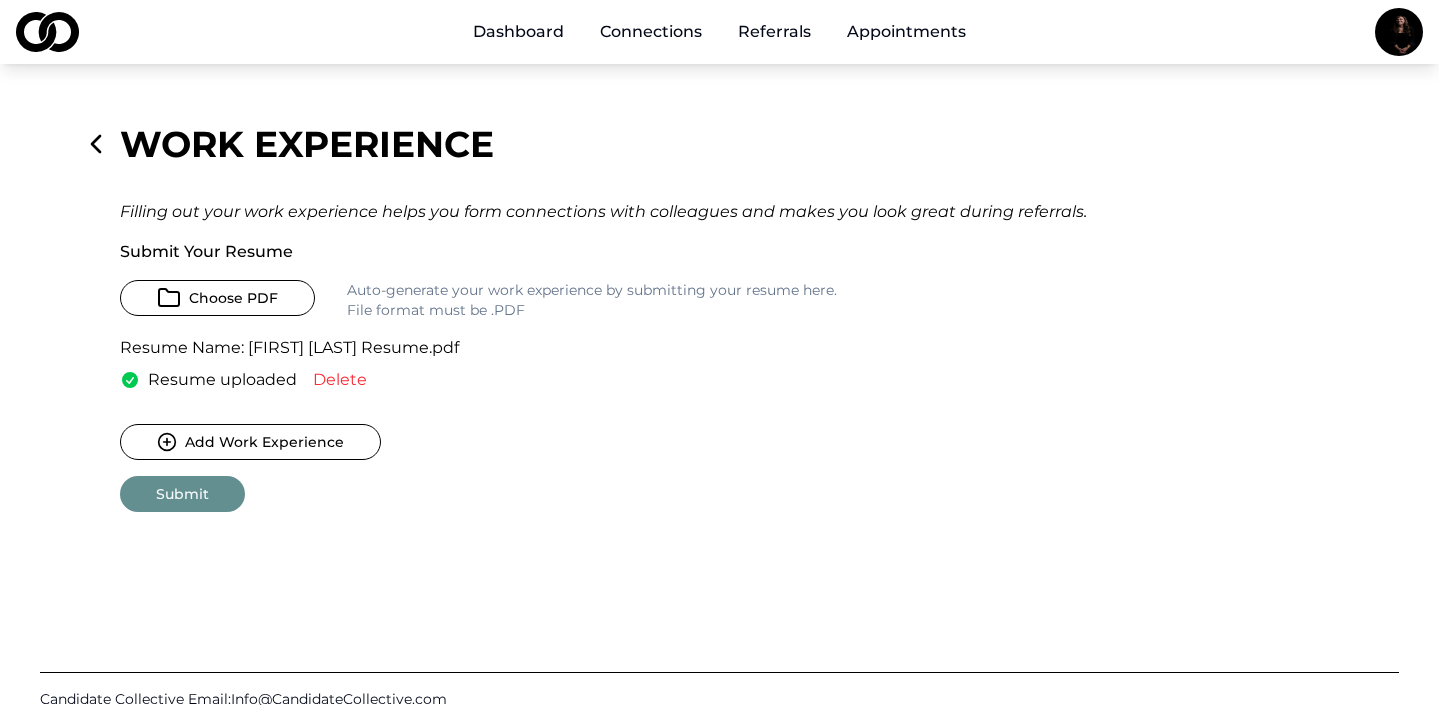 click on "Delete" at bounding box center (340, 380) 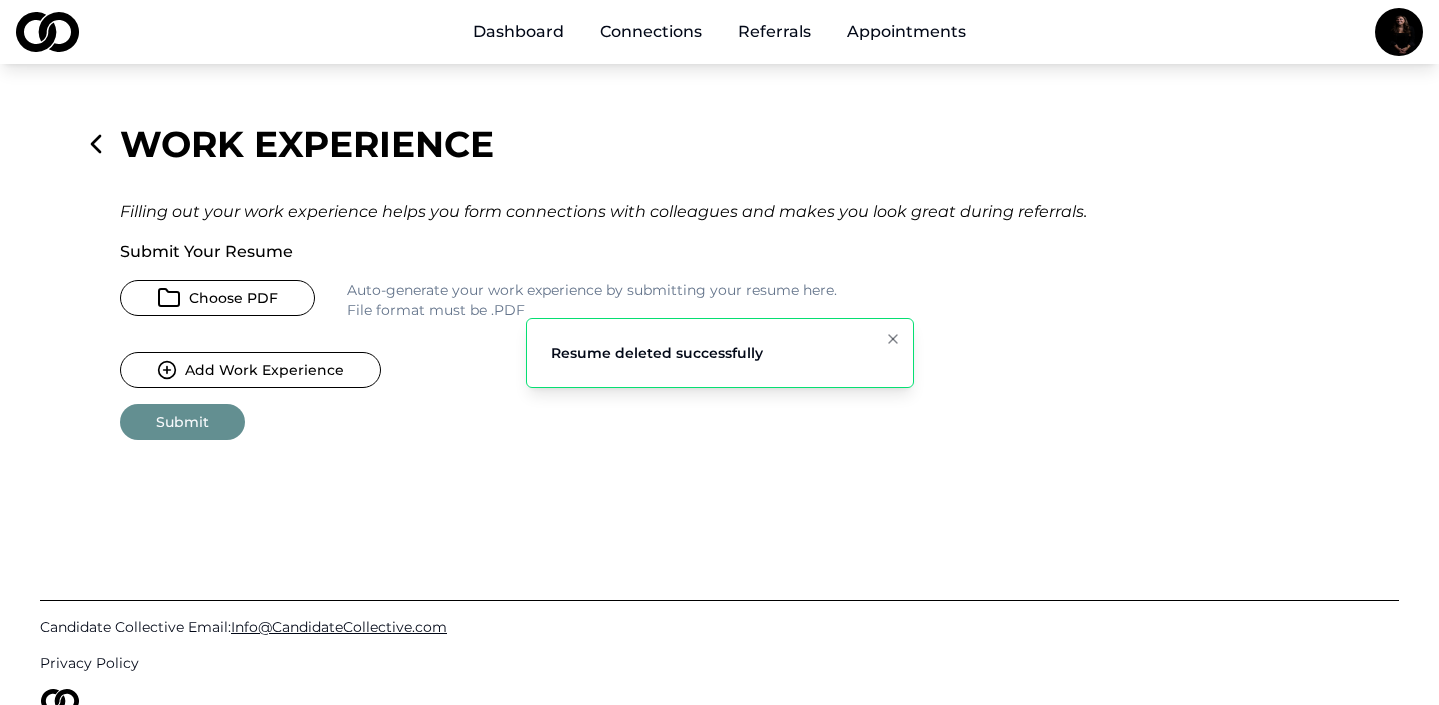 click on "Choose PDF" at bounding box center [217, 298] 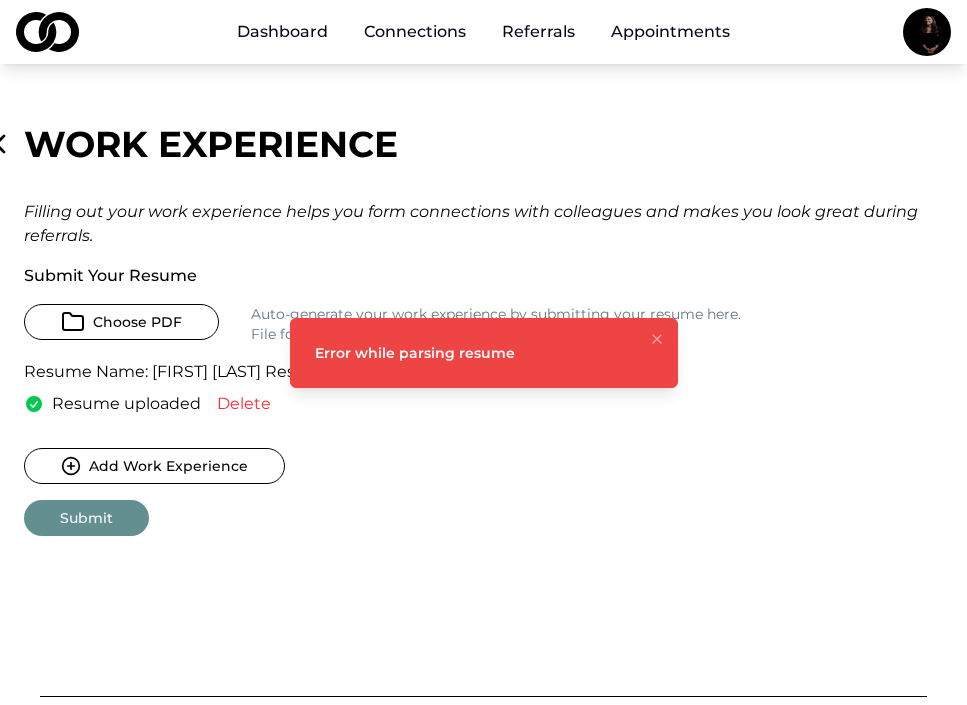click on "Submit" at bounding box center (86, 518) 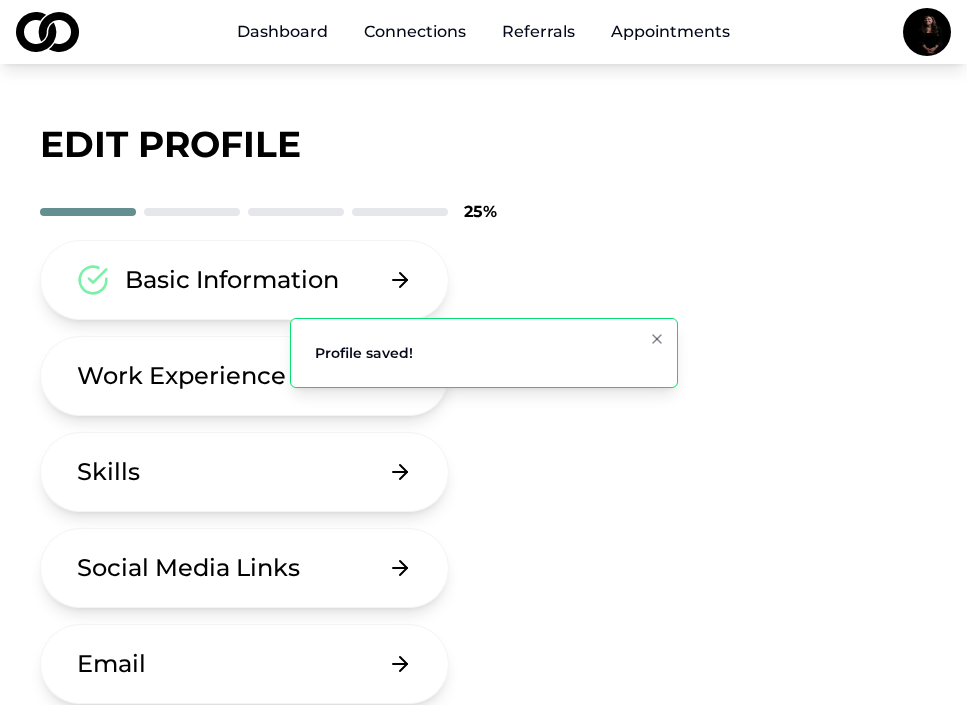 click on "Work Experience" at bounding box center (181, 376) 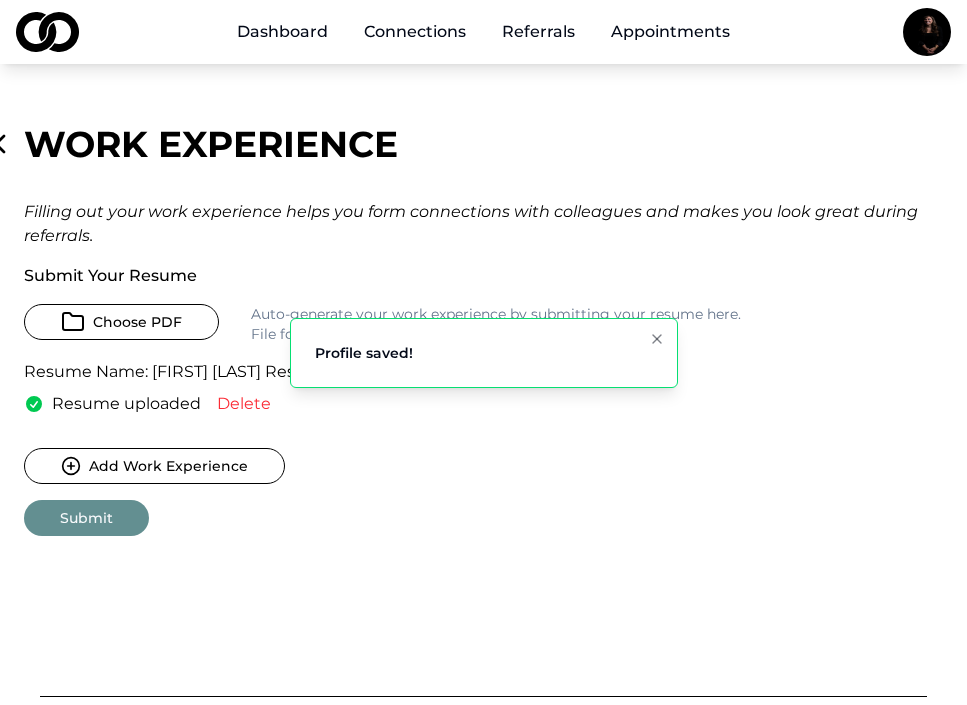 click on "Add Work Experience" at bounding box center [154, 466] 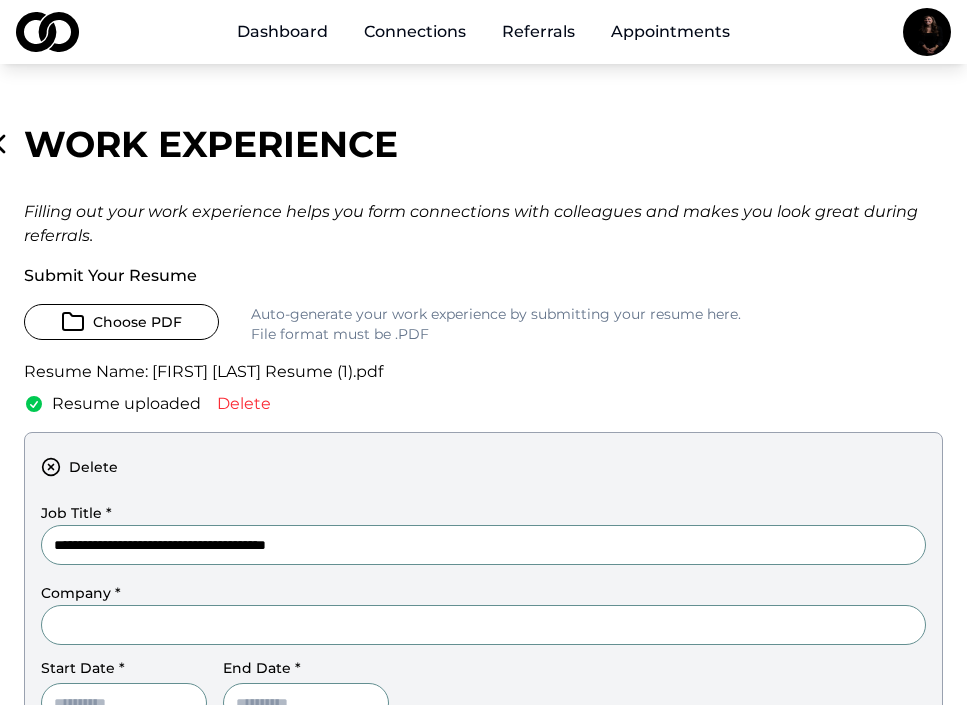type on "**********" 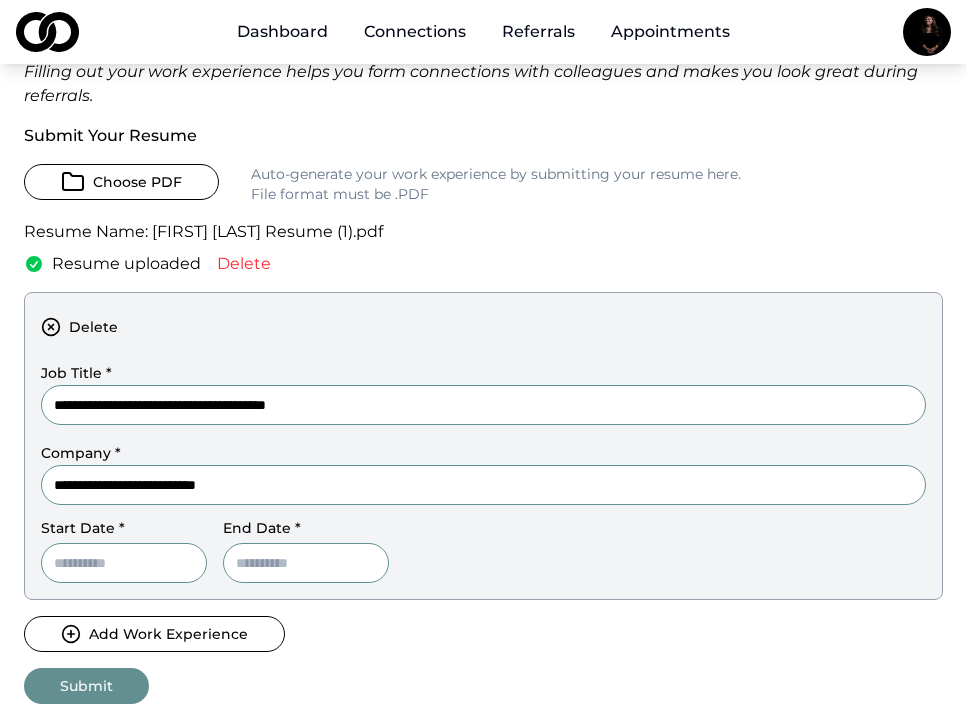 scroll, scrollTop: 143, scrollLeft: 0, axis: vertical 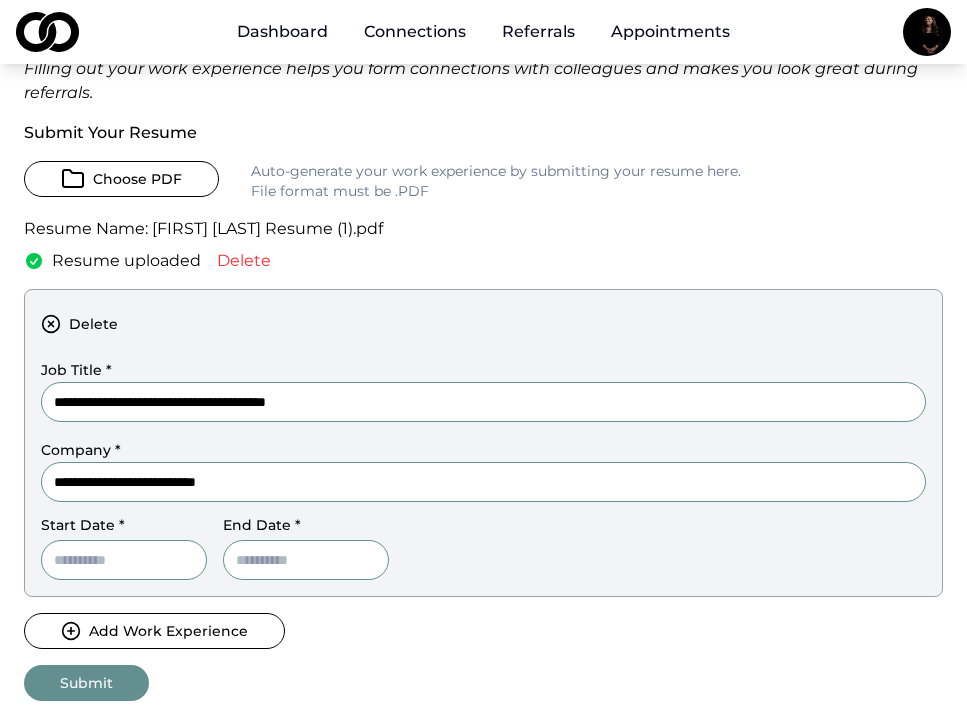 type on "**********" 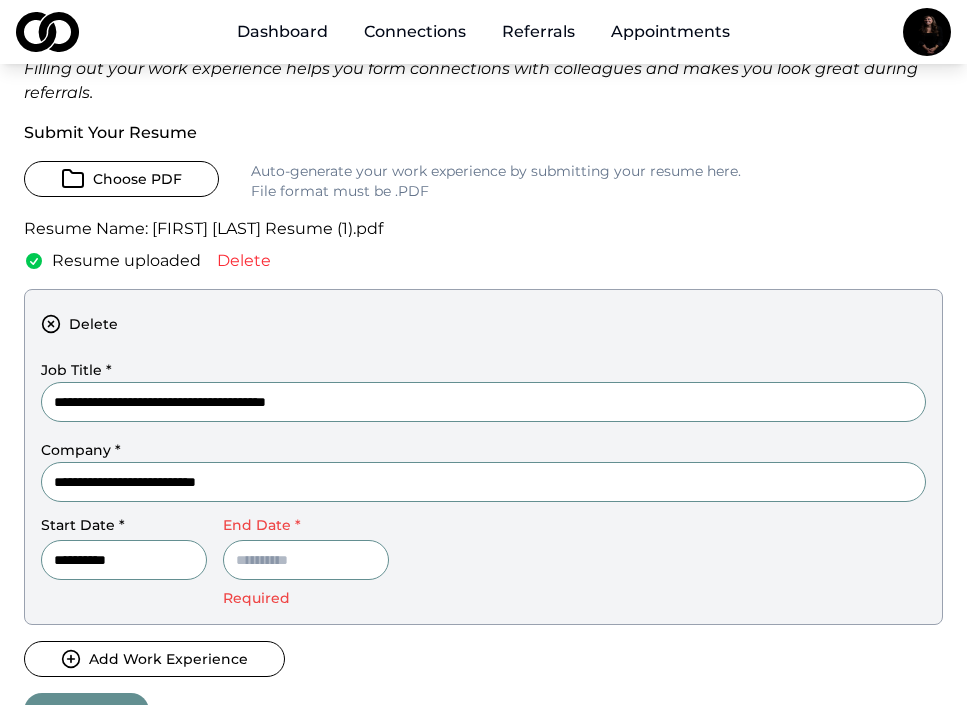type on "**********" 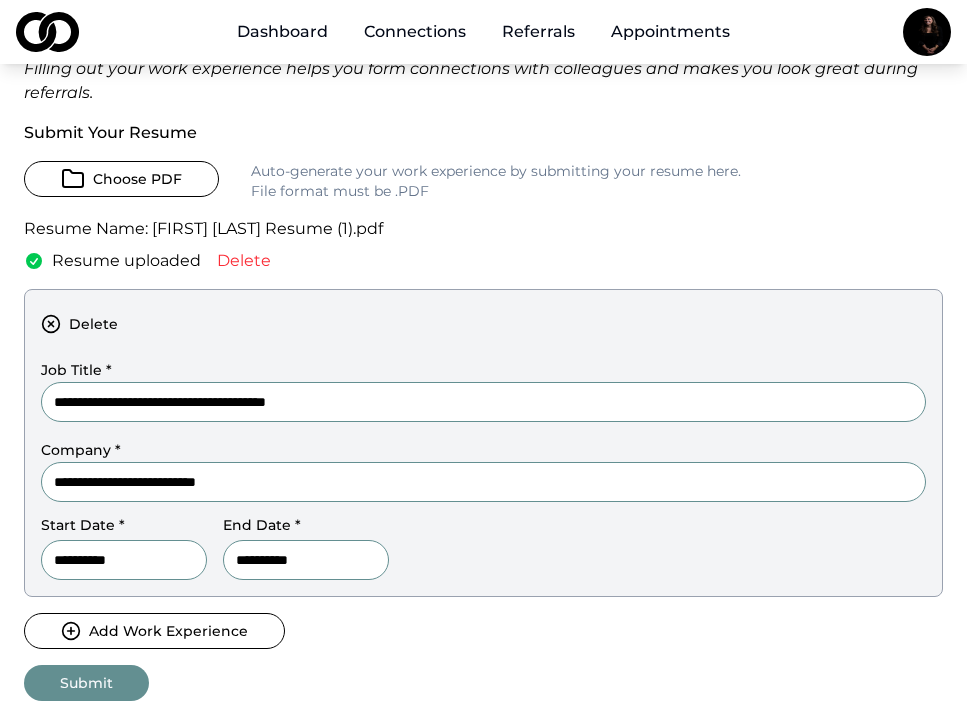 type on "**********" 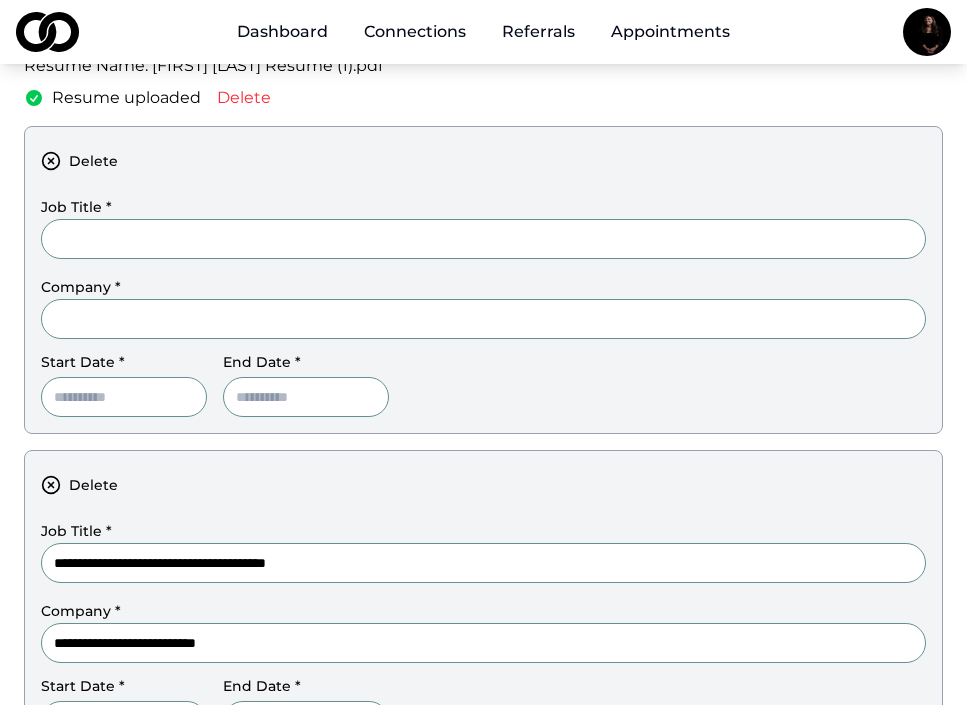 scroll, scrollTop: 311, scrollLeft: 0, axis: vertical 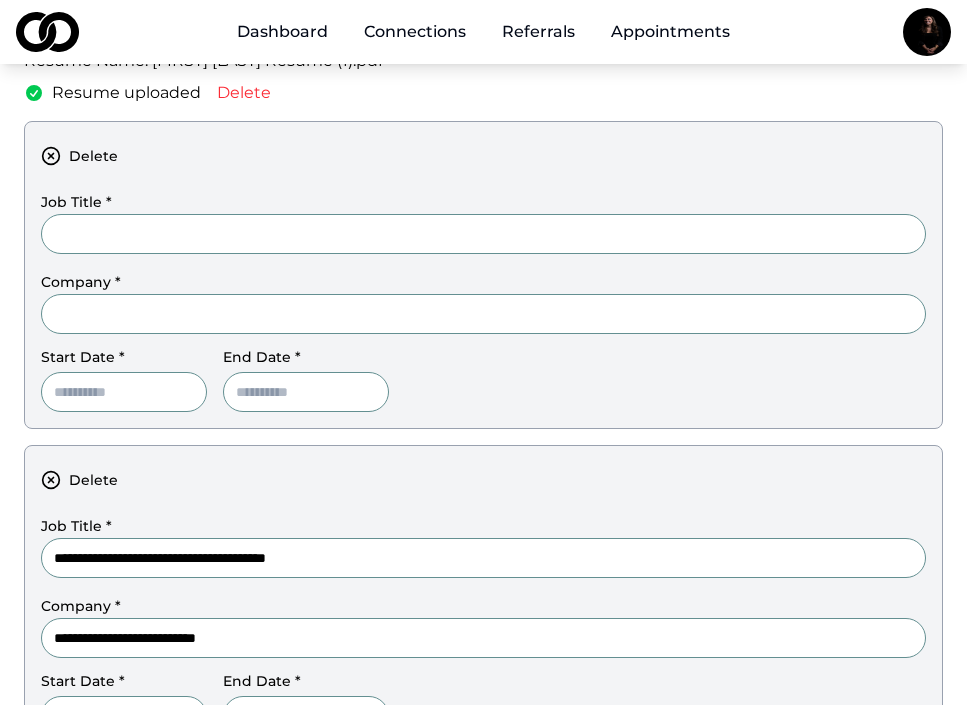 type on "*" 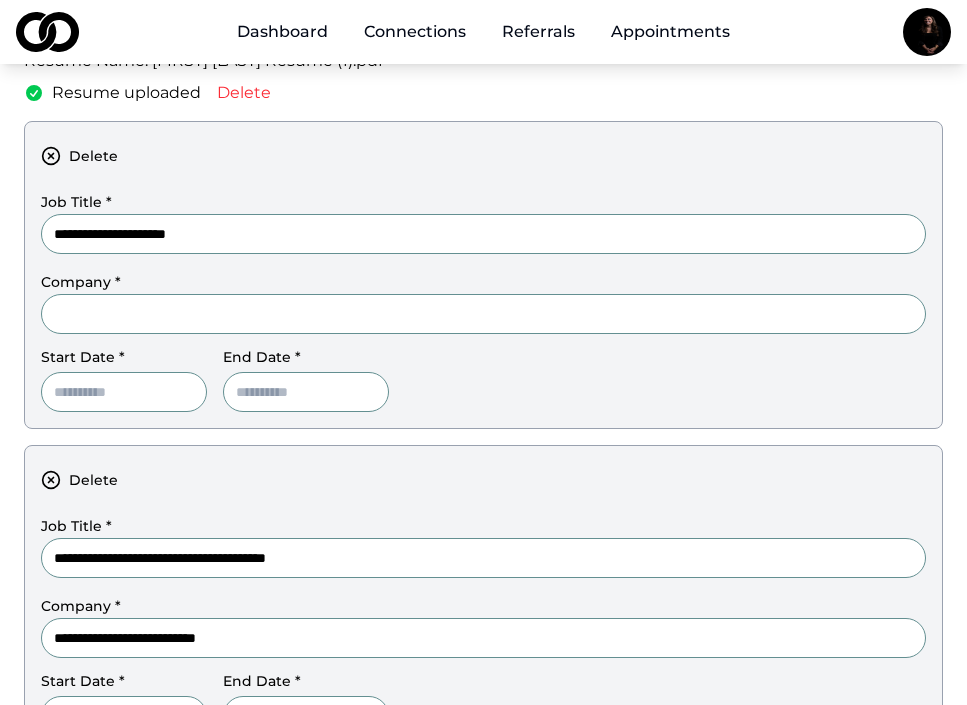 type on "**********" 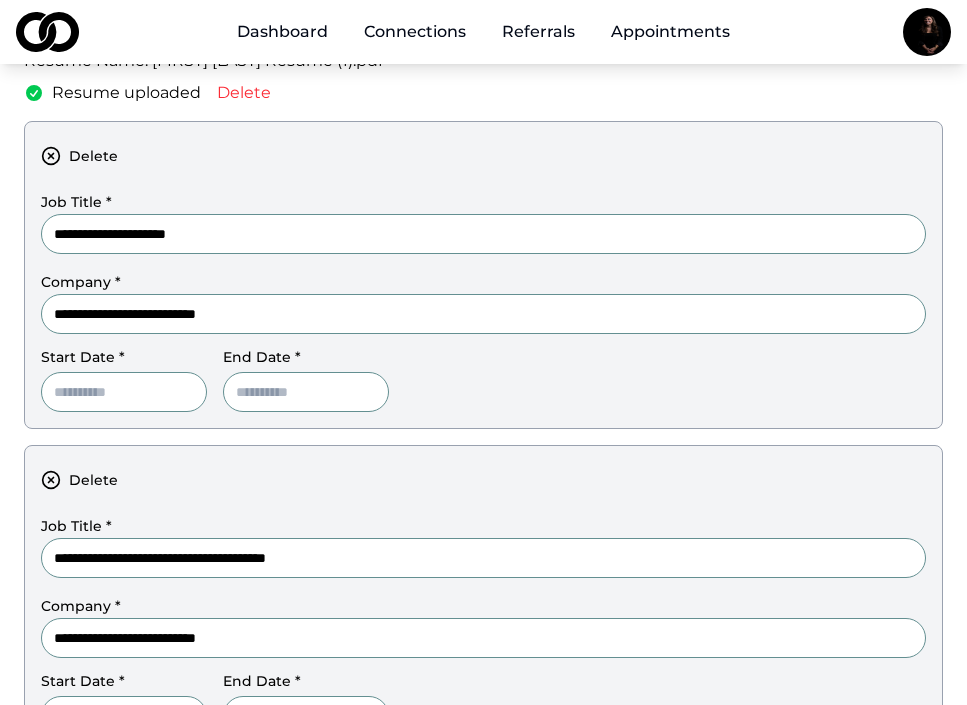 type on "**********" 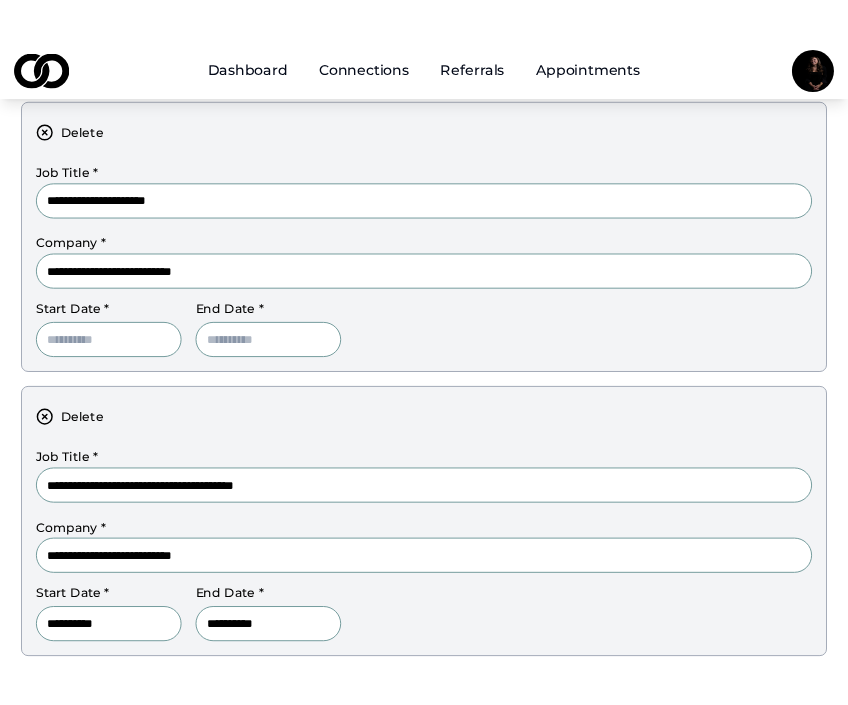 scroll, scrollTop: 367, scrollLeft: 0, axis: vertical 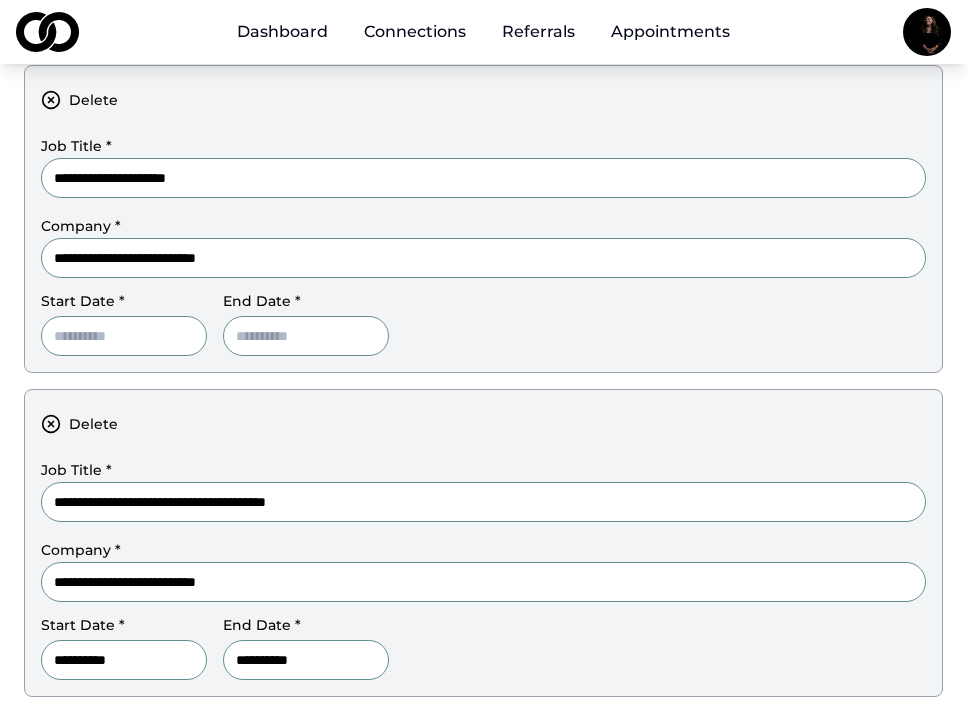 click at bounding box center (124, 336) 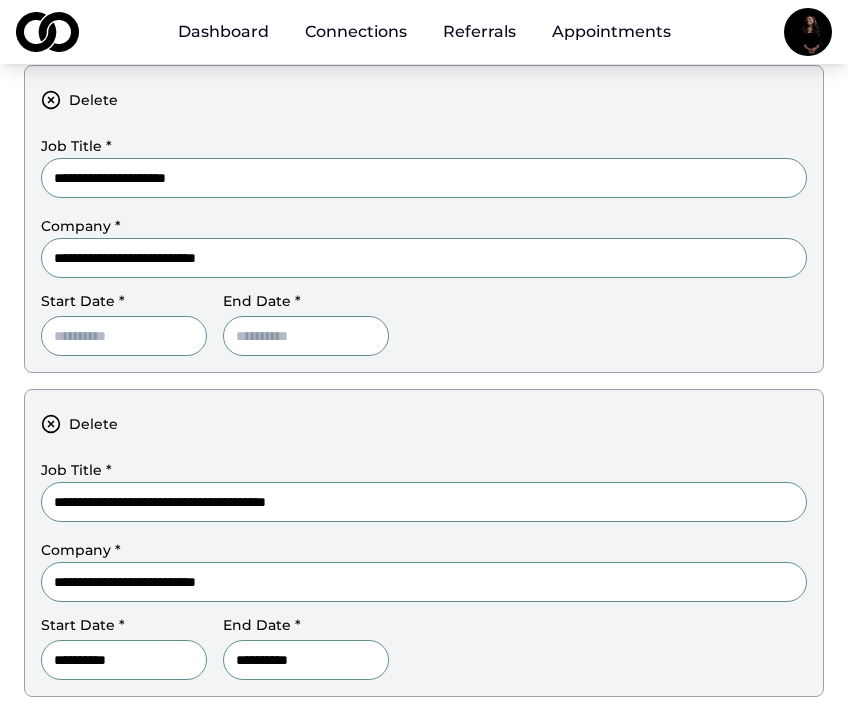 click at bounding box center [124, 336] 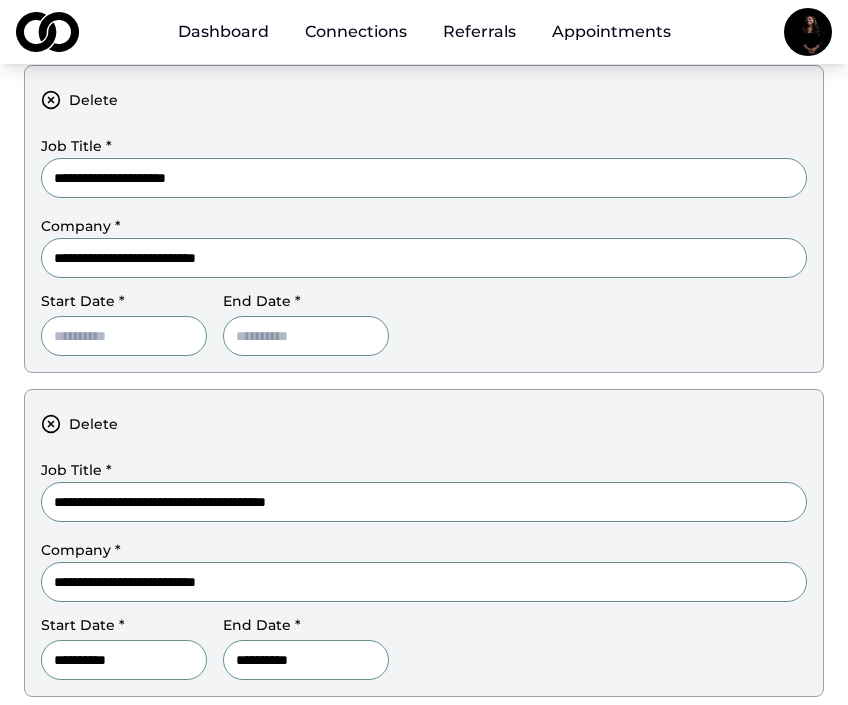 type on "*" 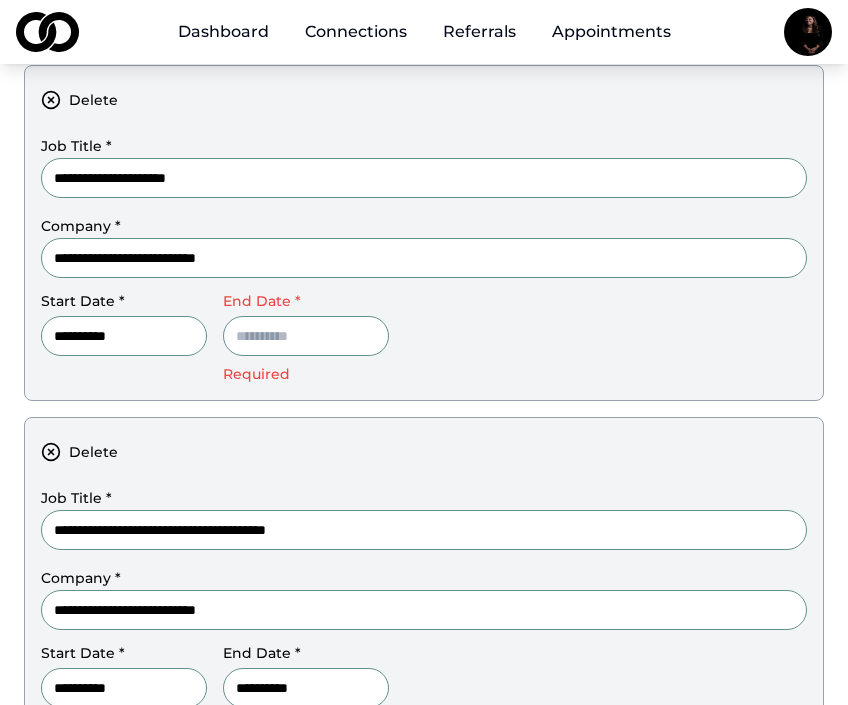 type on "**********" 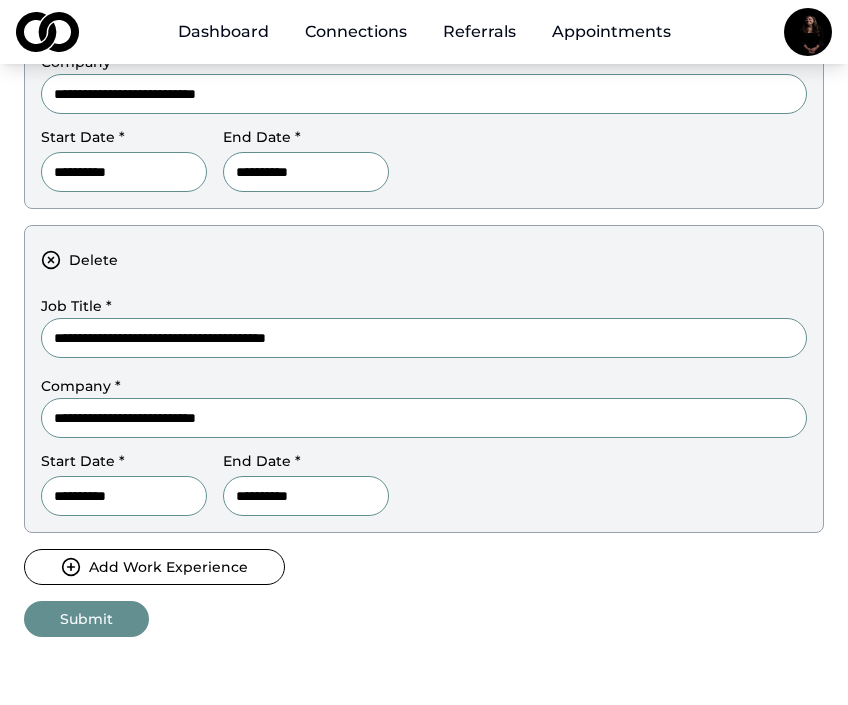 scroll, scrollTop: 526, scrollLeft: 0, axis: vertical 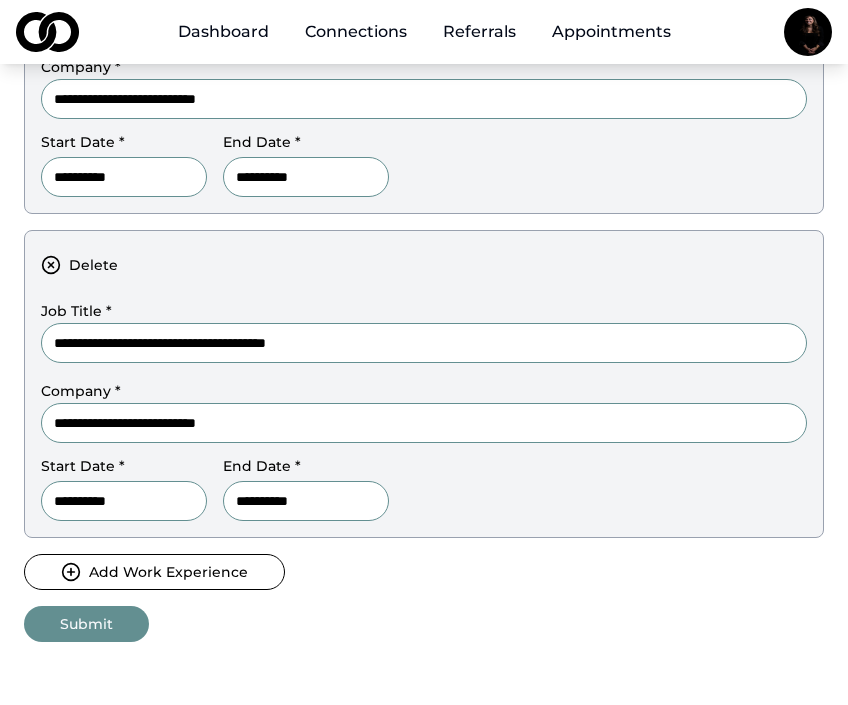 type on "**********" 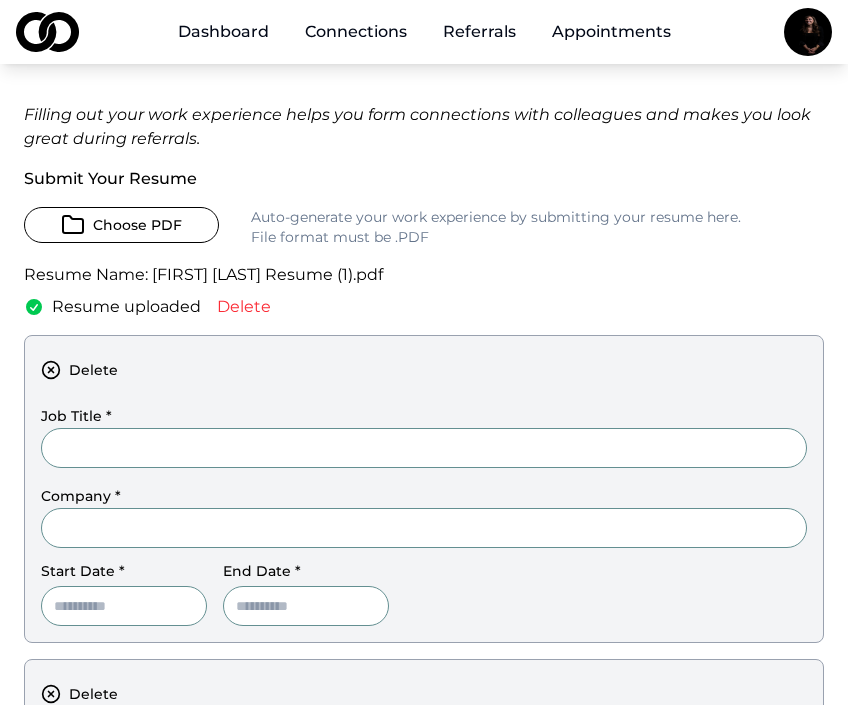 scroll, scrollTop: 92, scrollLeft: 0, axis: vertical 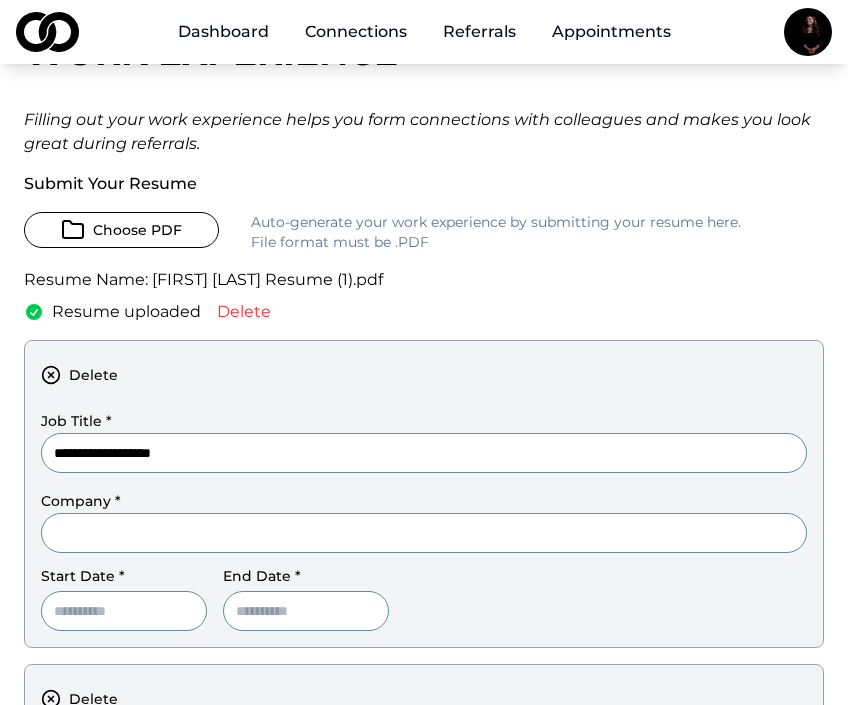 click on "**********" at bounding box center [424, 453] 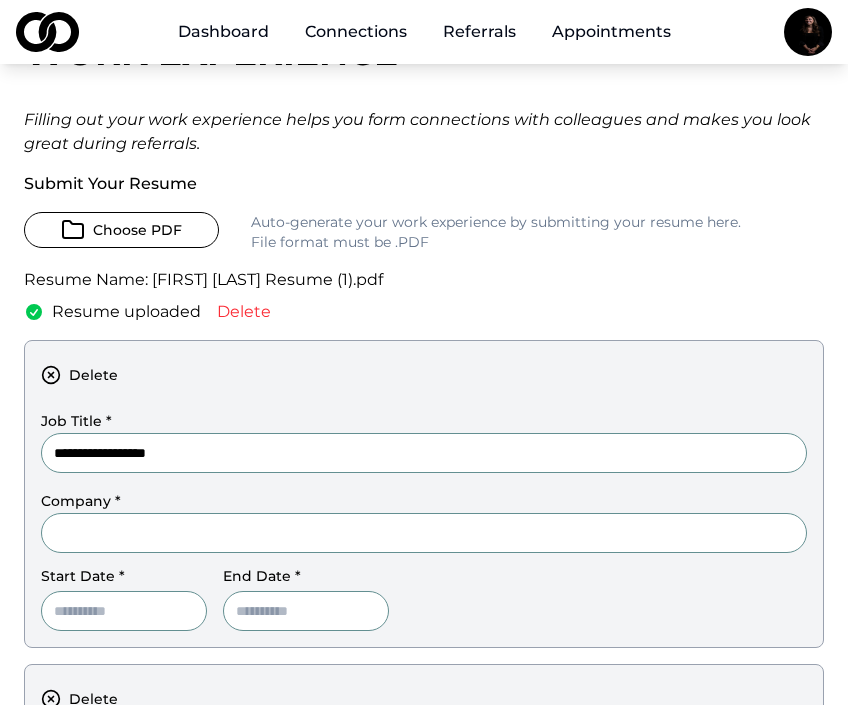 type on "**********" 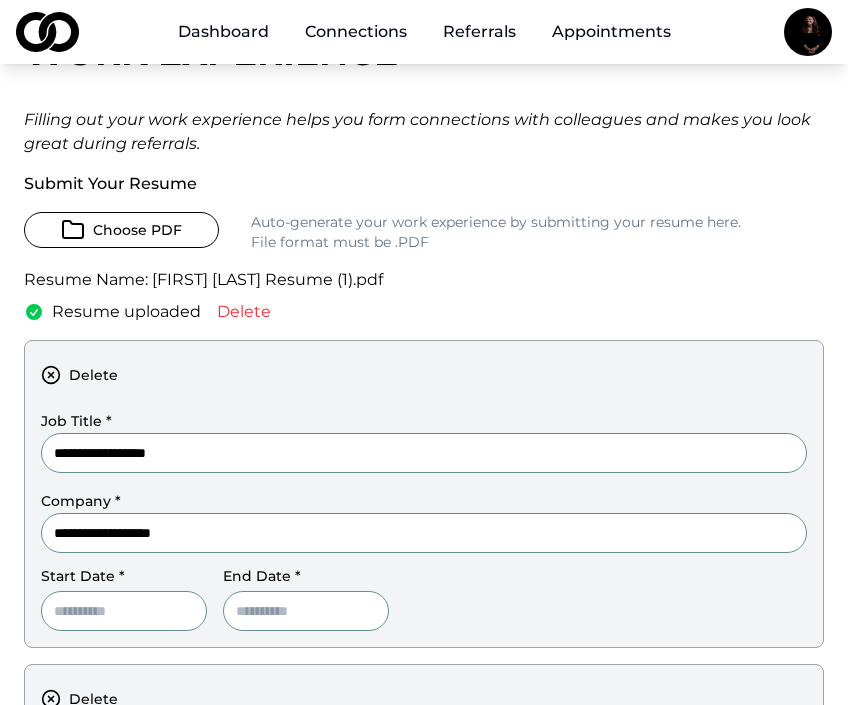 type on "**********" 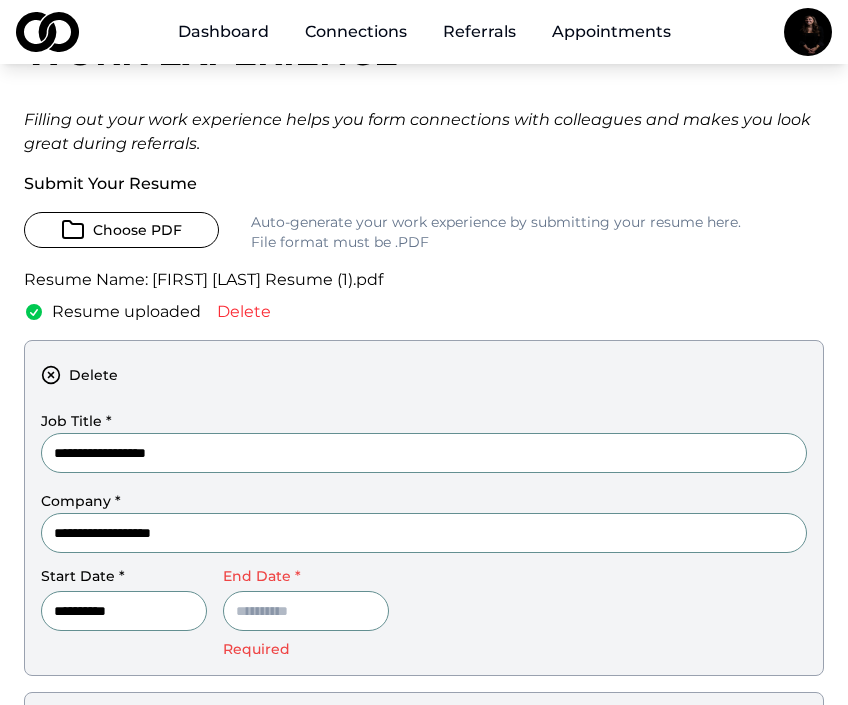 type on "**********" 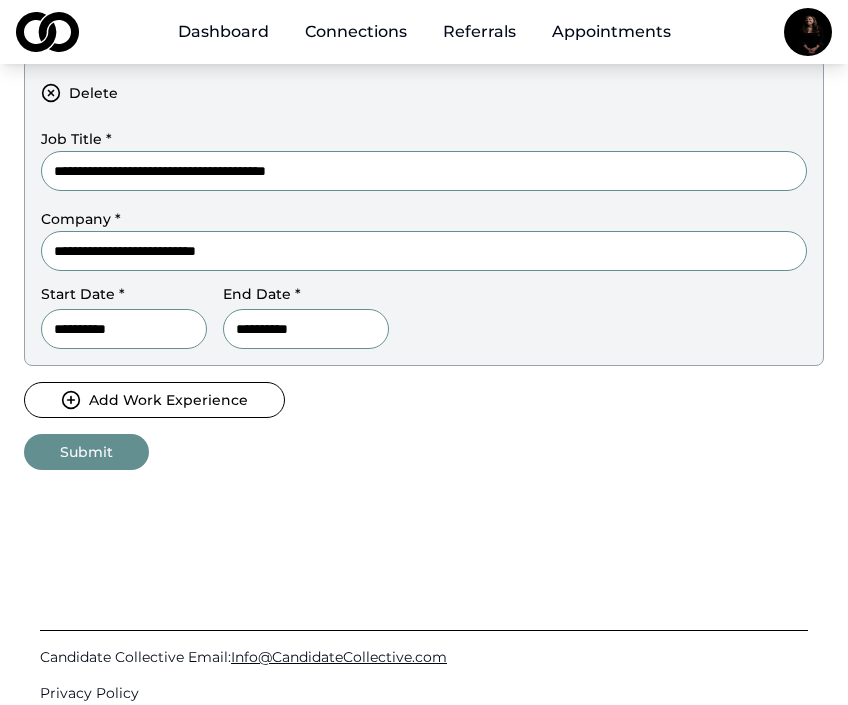 scroll, scrollTop: 1088, scrollLeft: 0, axis: vertical 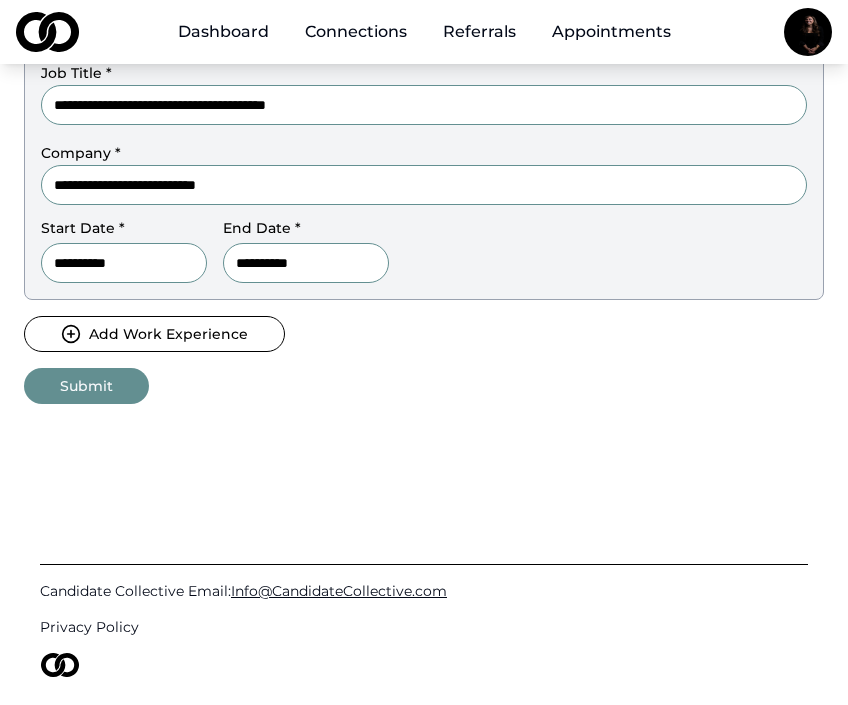 type on "**********" 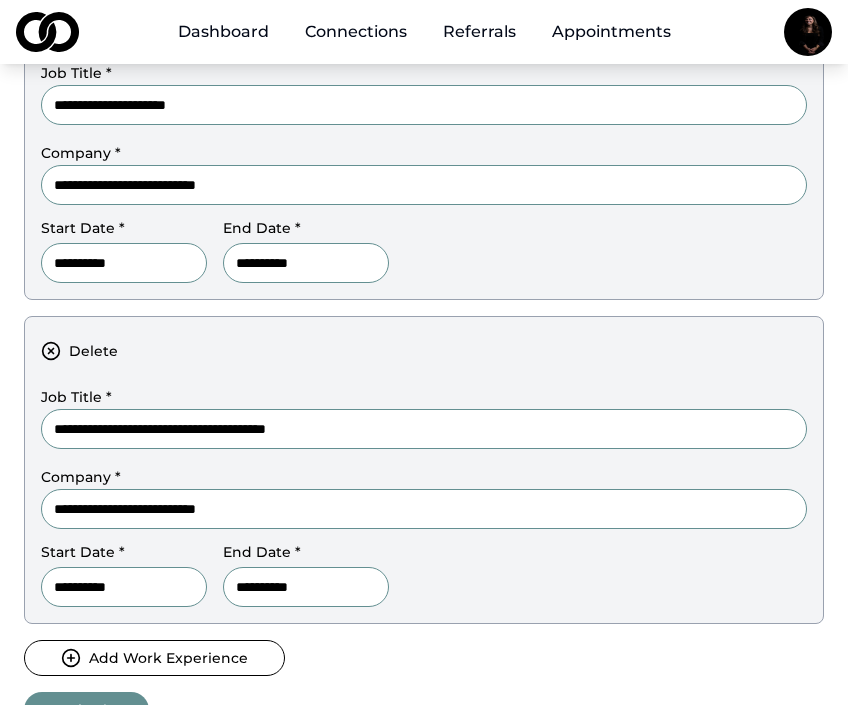 scroll, scrollTop: 192, scrollLeft: 0, axis: vertical 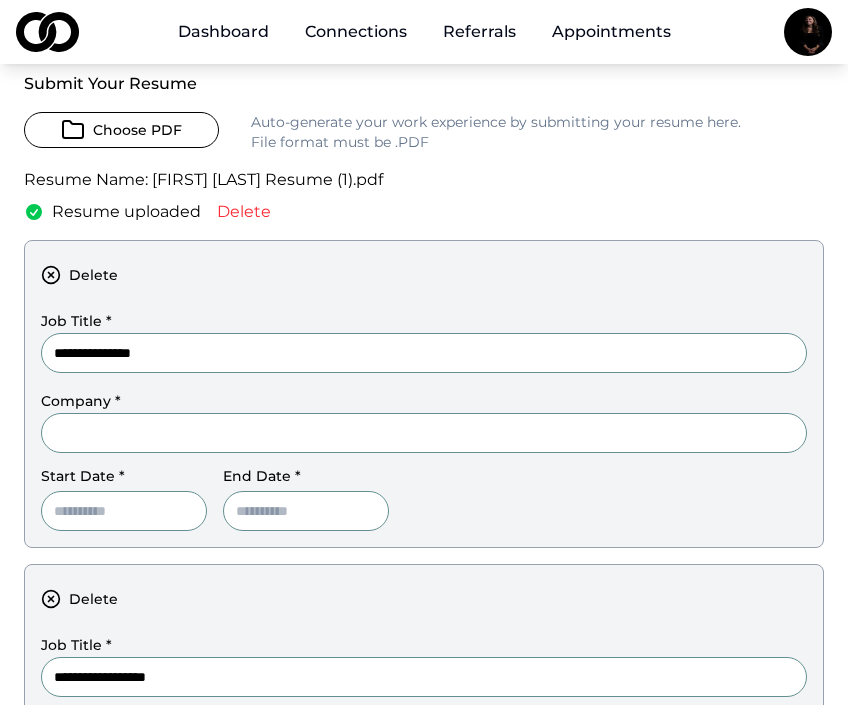type on "**********" 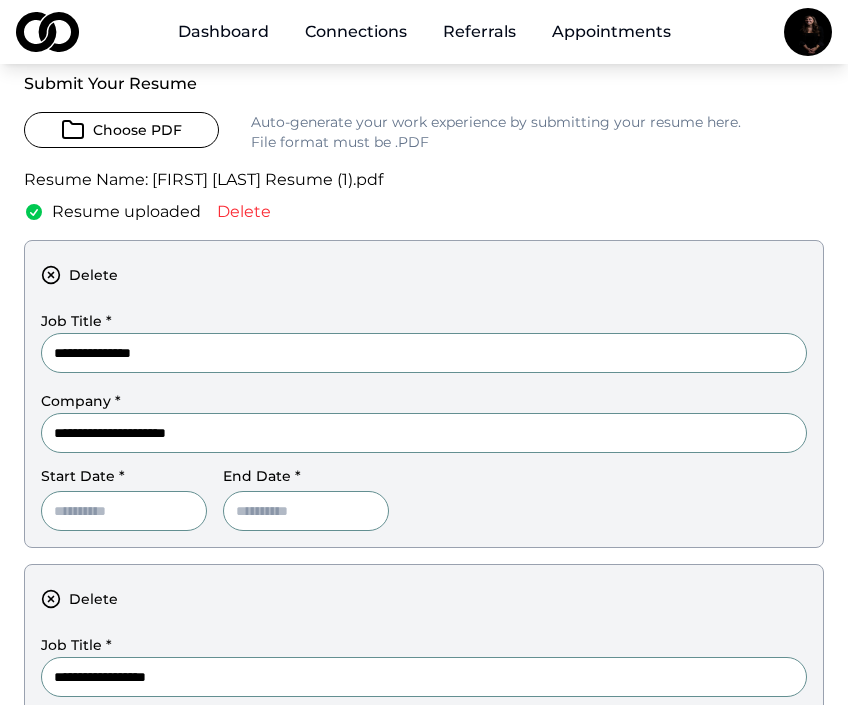 type on "**********" 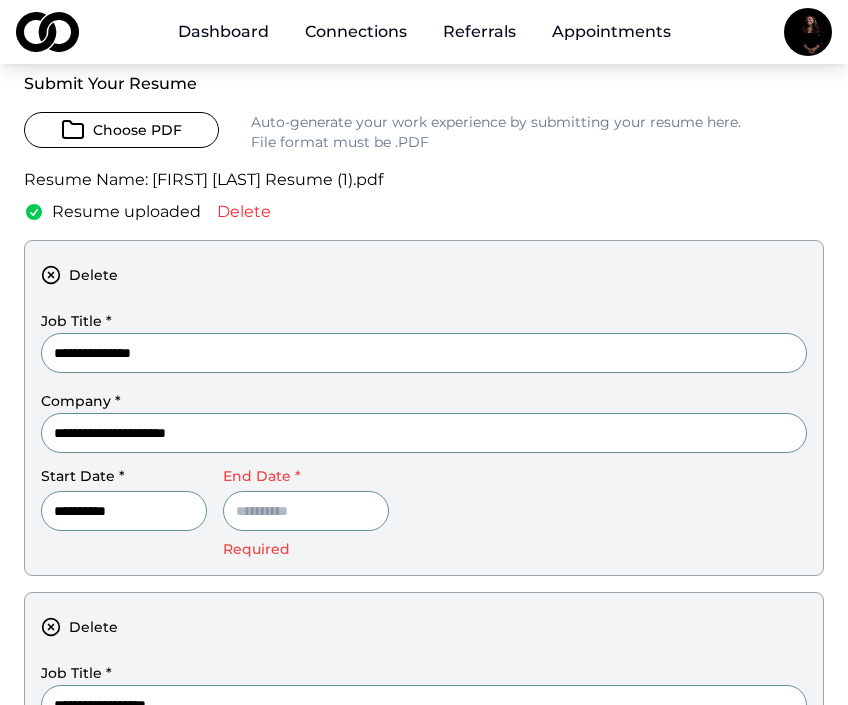 type on "**********" 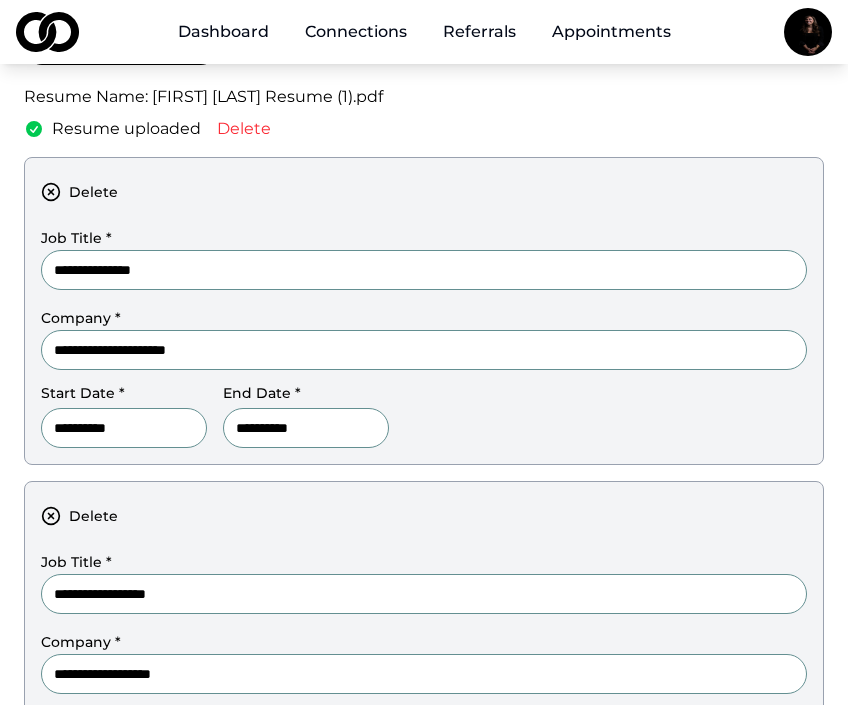 scroll, scrollTop: 281, scrollLeft: 0, axis: vertical 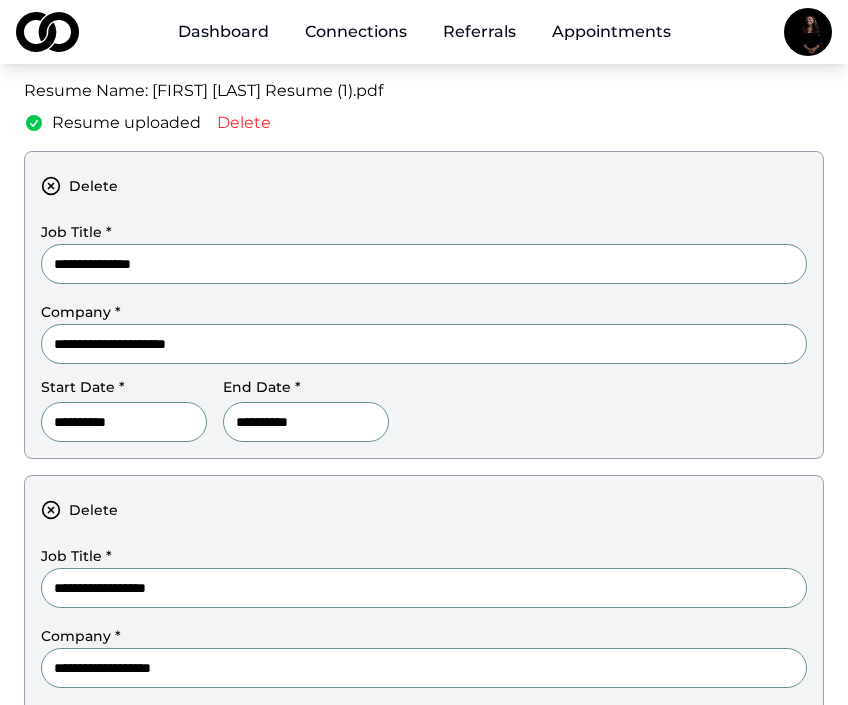 click on "**********" at bounding box center (306, 422) 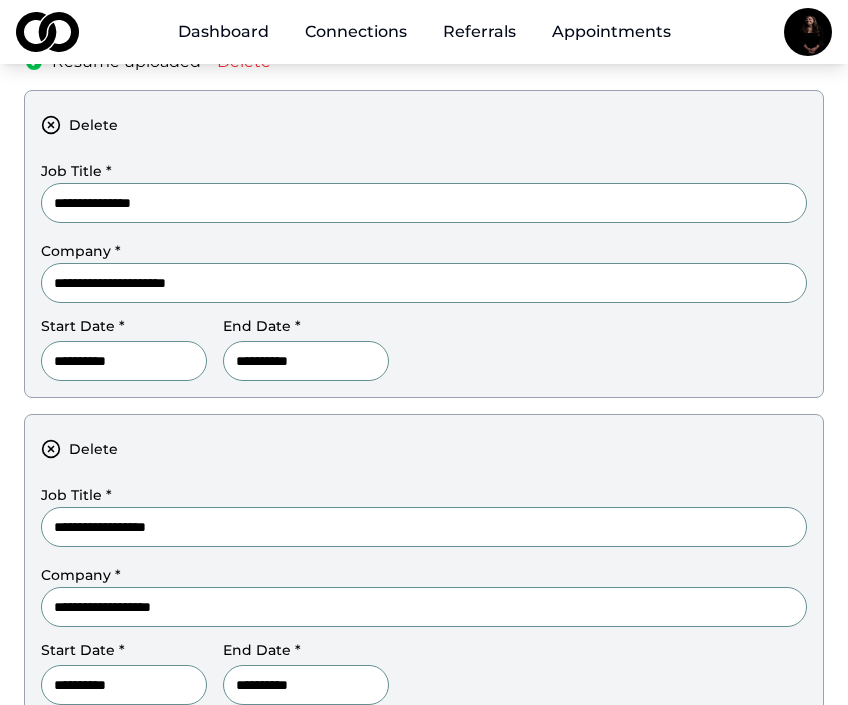 type on "**********" 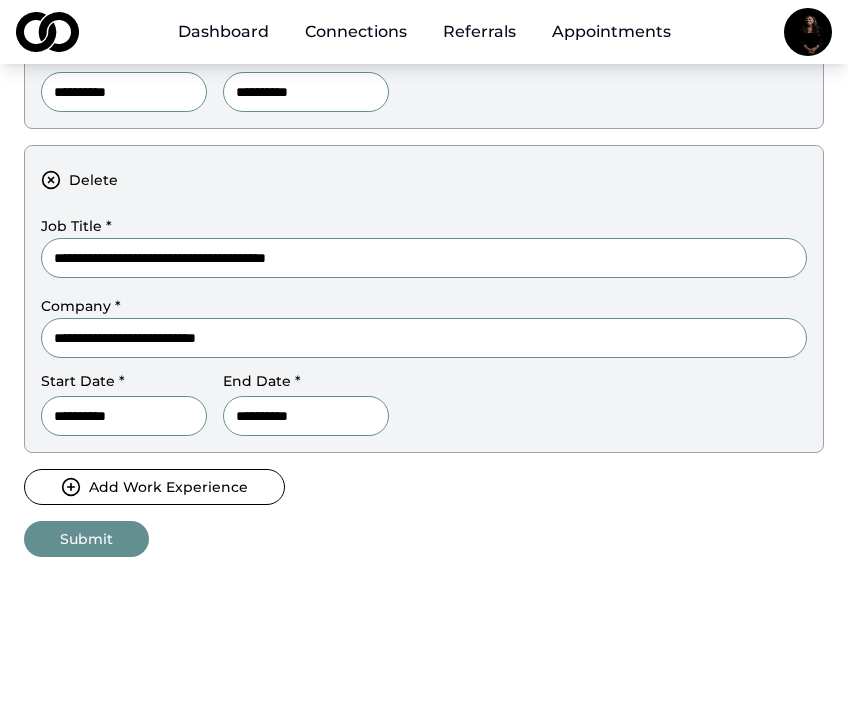 click on "Add Work Experience" at bounding box center [154, 487] 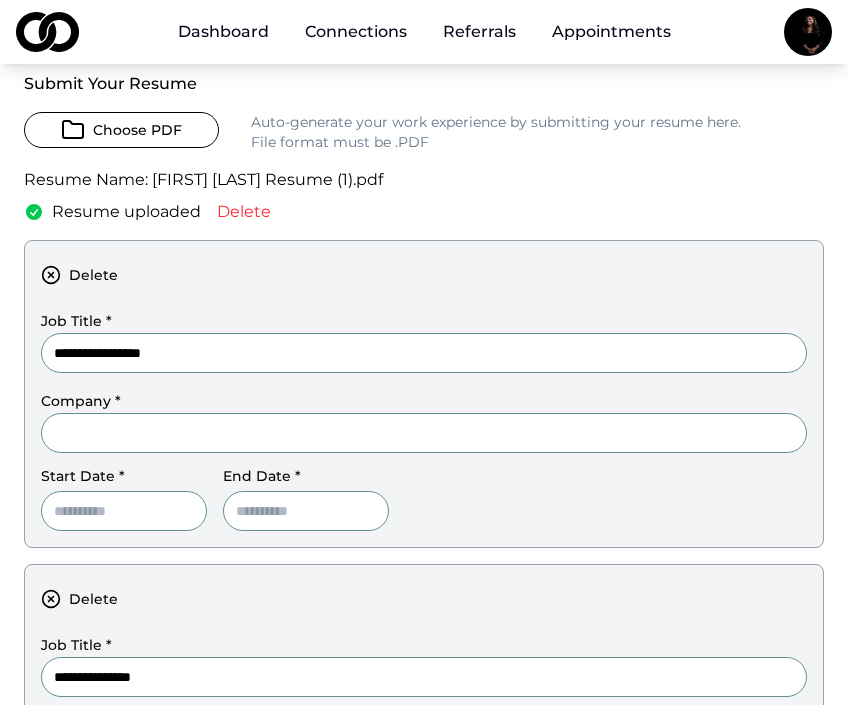 type on "**********" 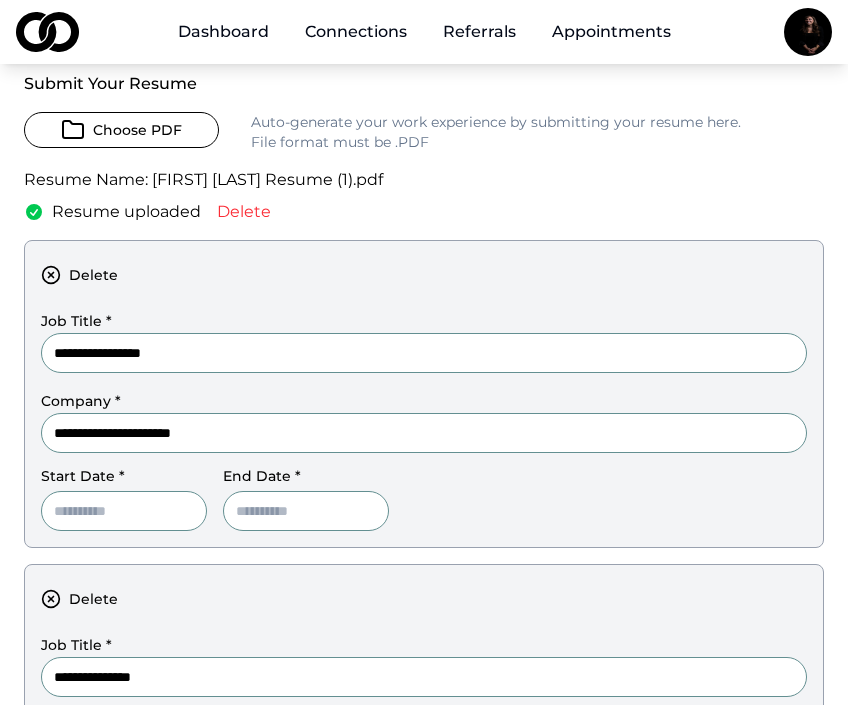 type on "**********" 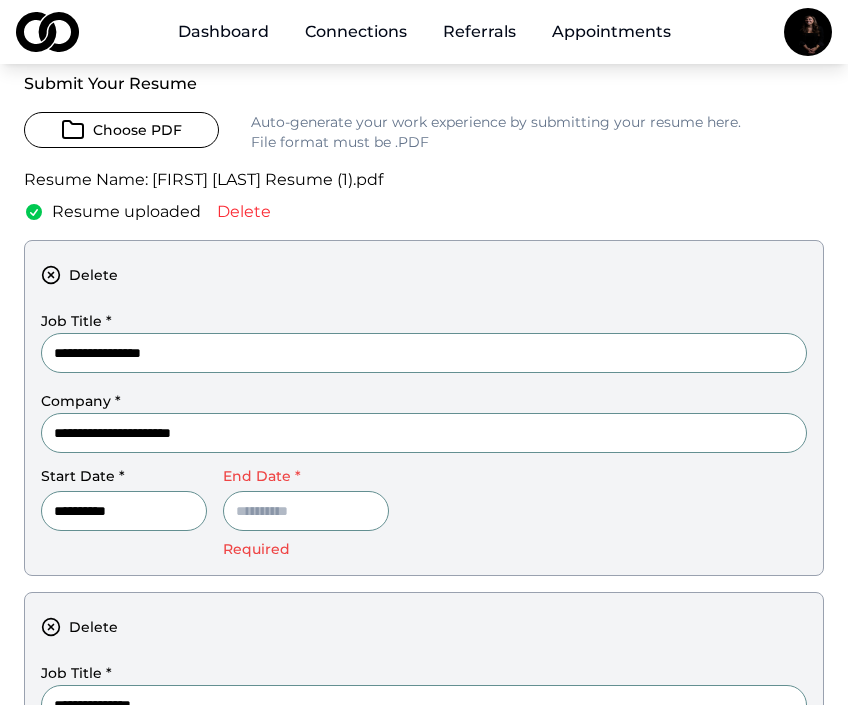 type on "**********" 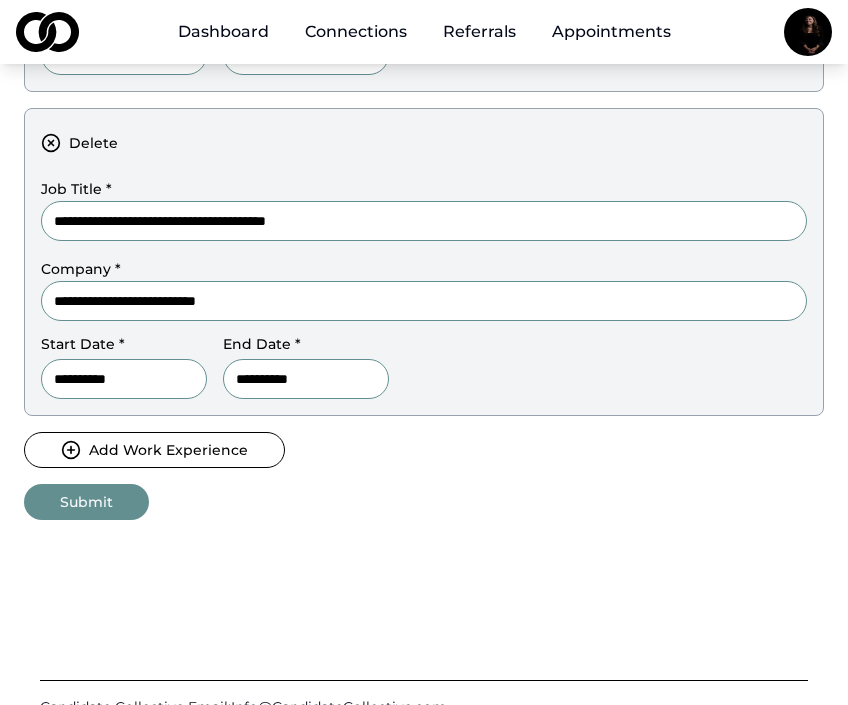 scroll, scrollTop: 1804, scrollLeft: 0, axis: vertical 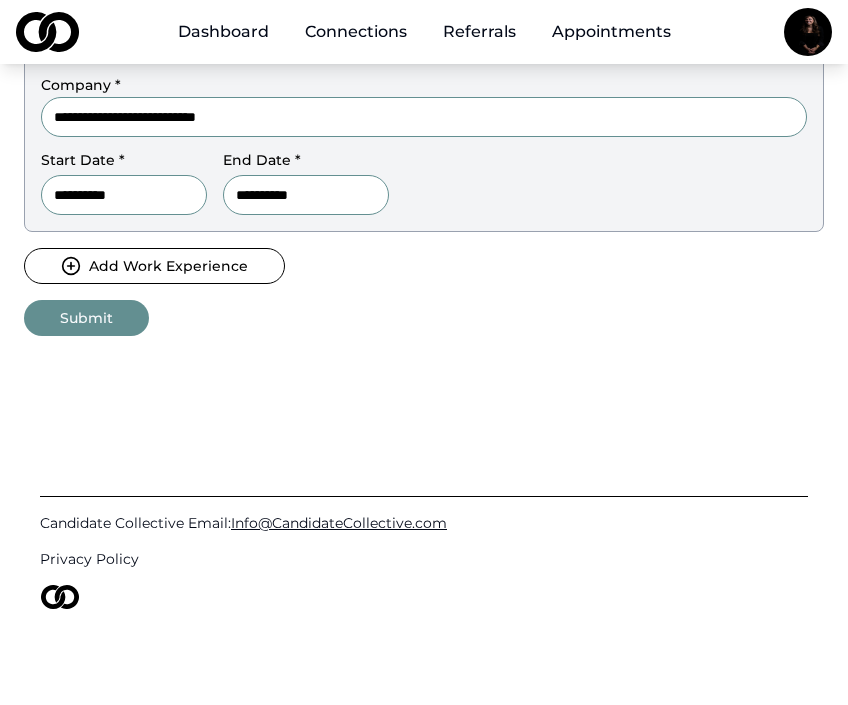 type on "**********" 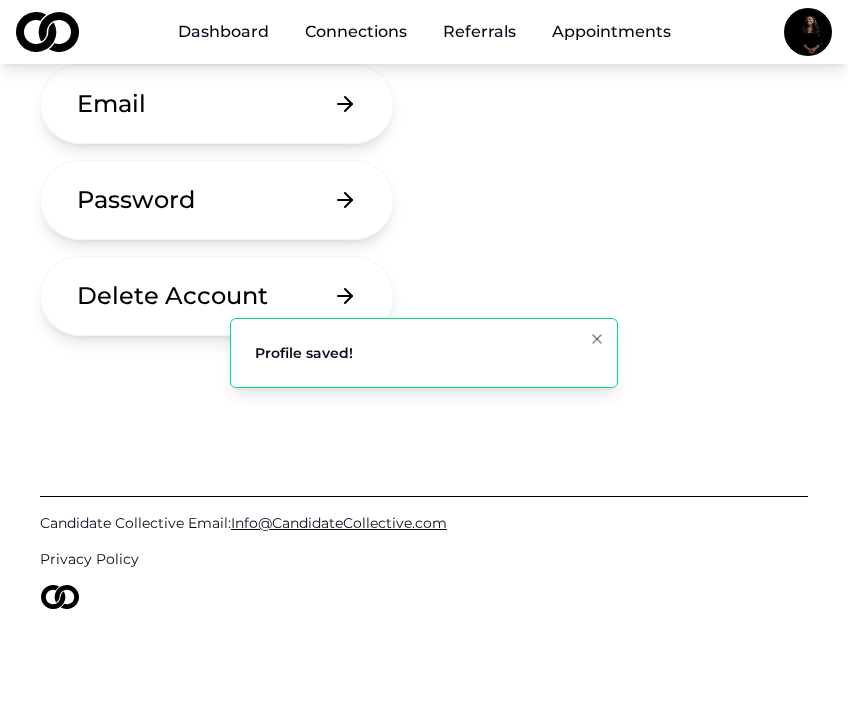 scroll, scrollTop: 0, scrollLeft: 0, axis: both 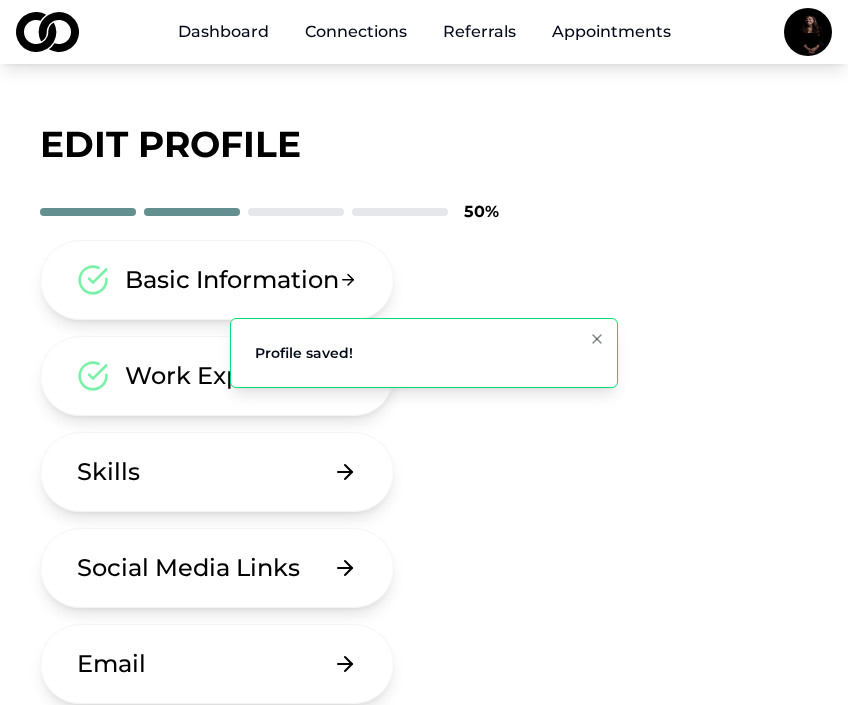 click on "Skills" at bounding box center (217, 472) 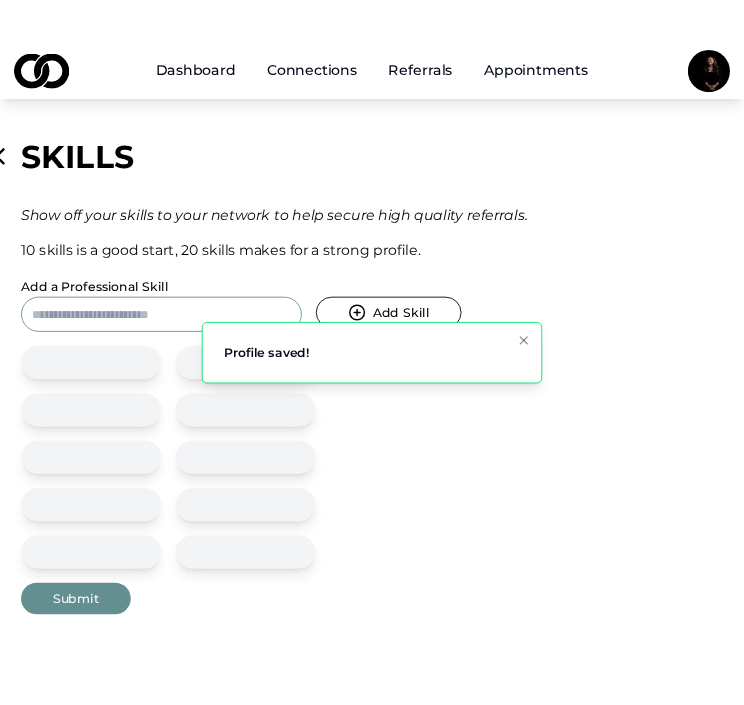 scroll, scrollTop: 16, scrollLeft: 0, axis: vertical 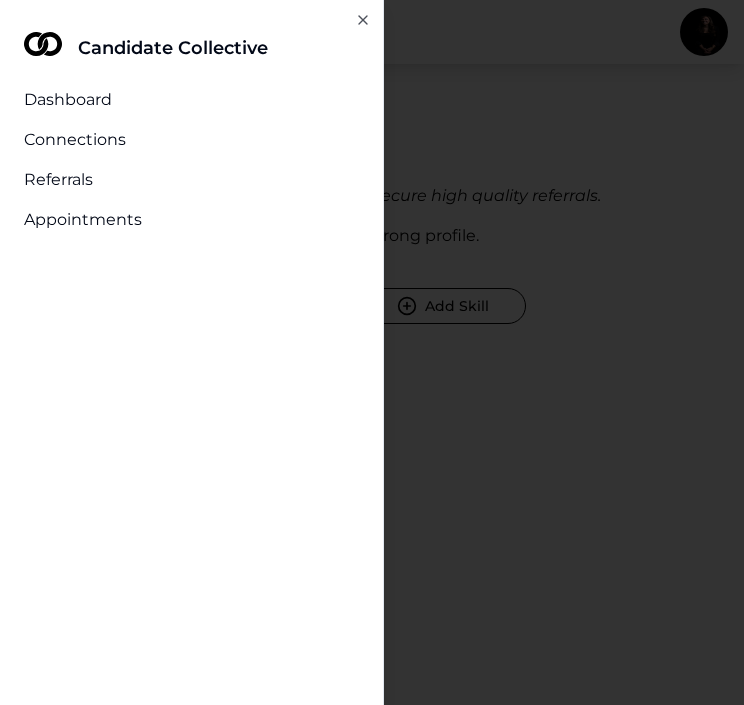 click on "Close" at bounding box center (363, 20) 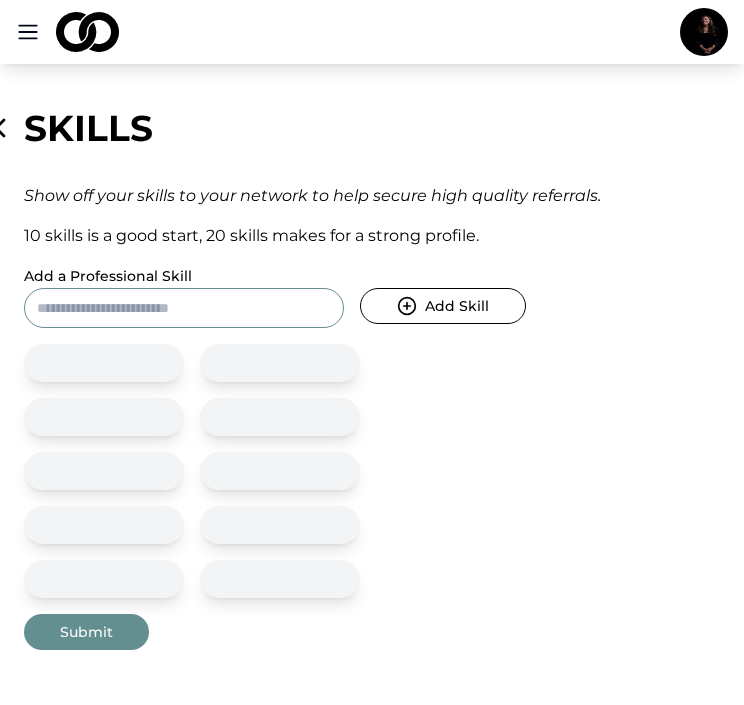 click on "Add a Professional Skill" at bounding box center [184, 308] 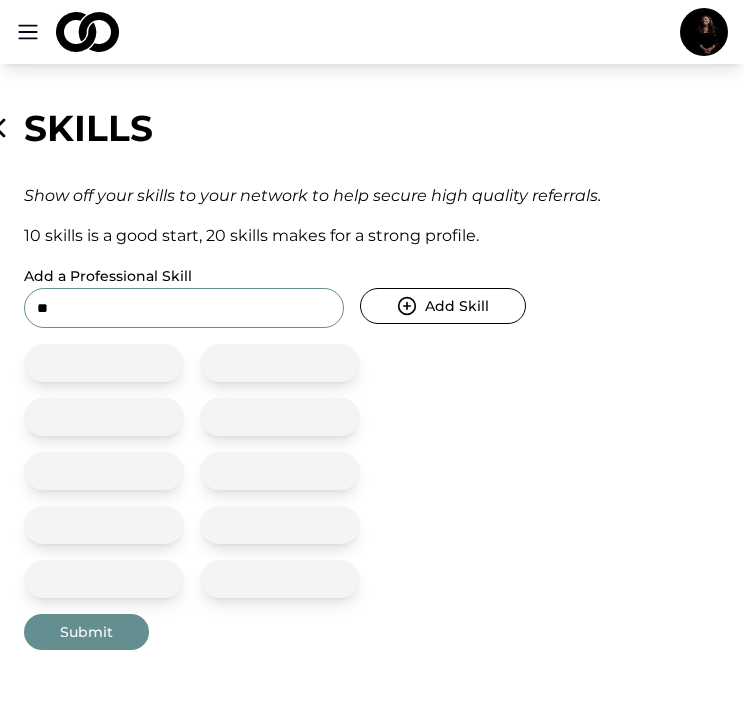 type on "*" 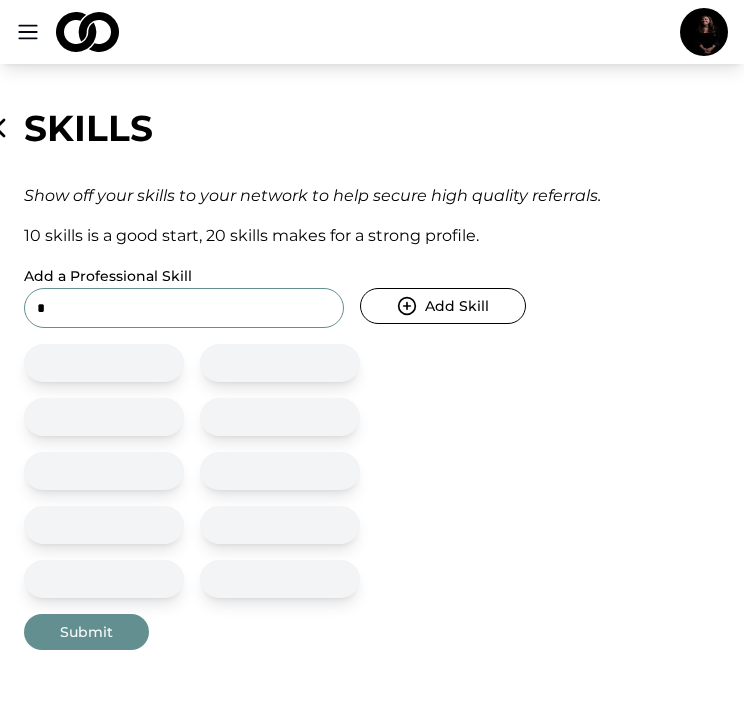type 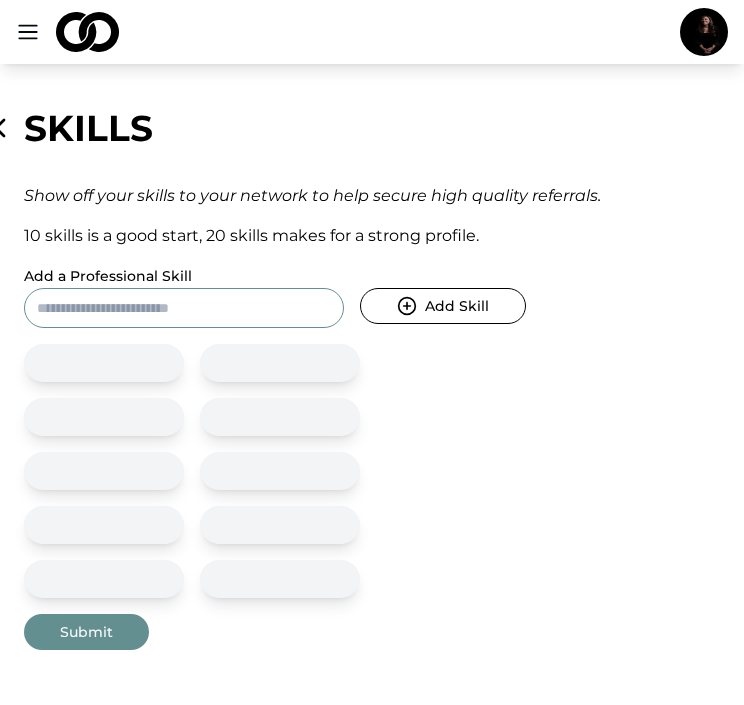 click 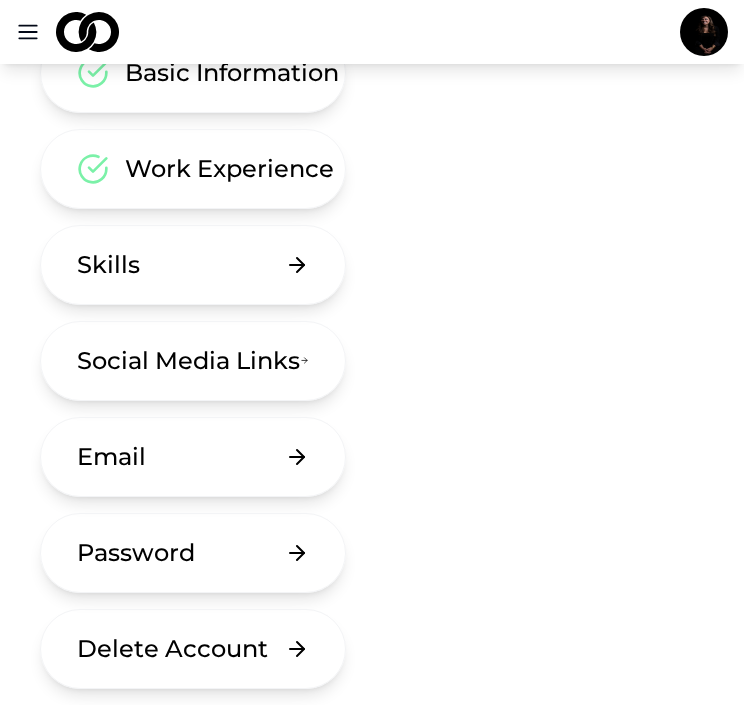 scroll, scrollTop: 218, scrollLeft: 0, axis: vertical 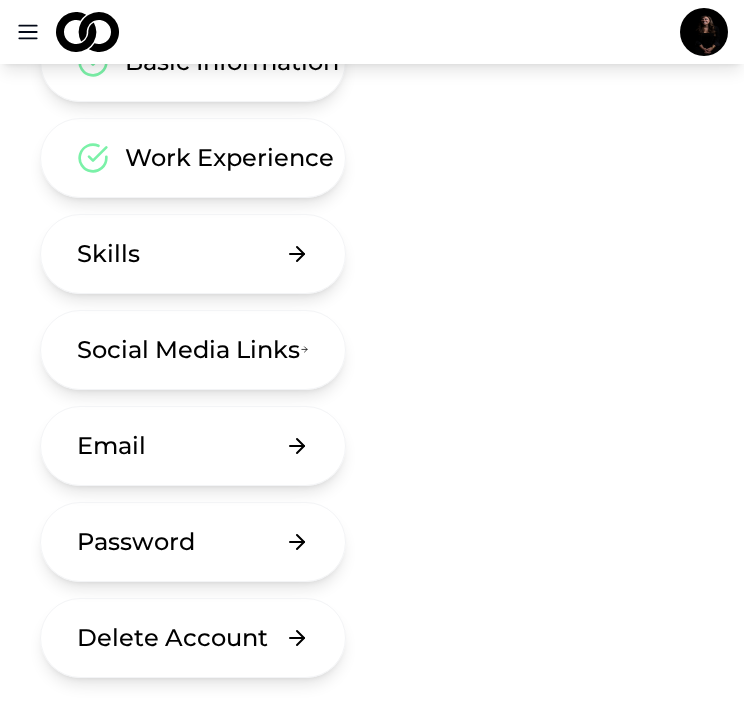 click on "Social Media Links" at bounding box center (188, 350) 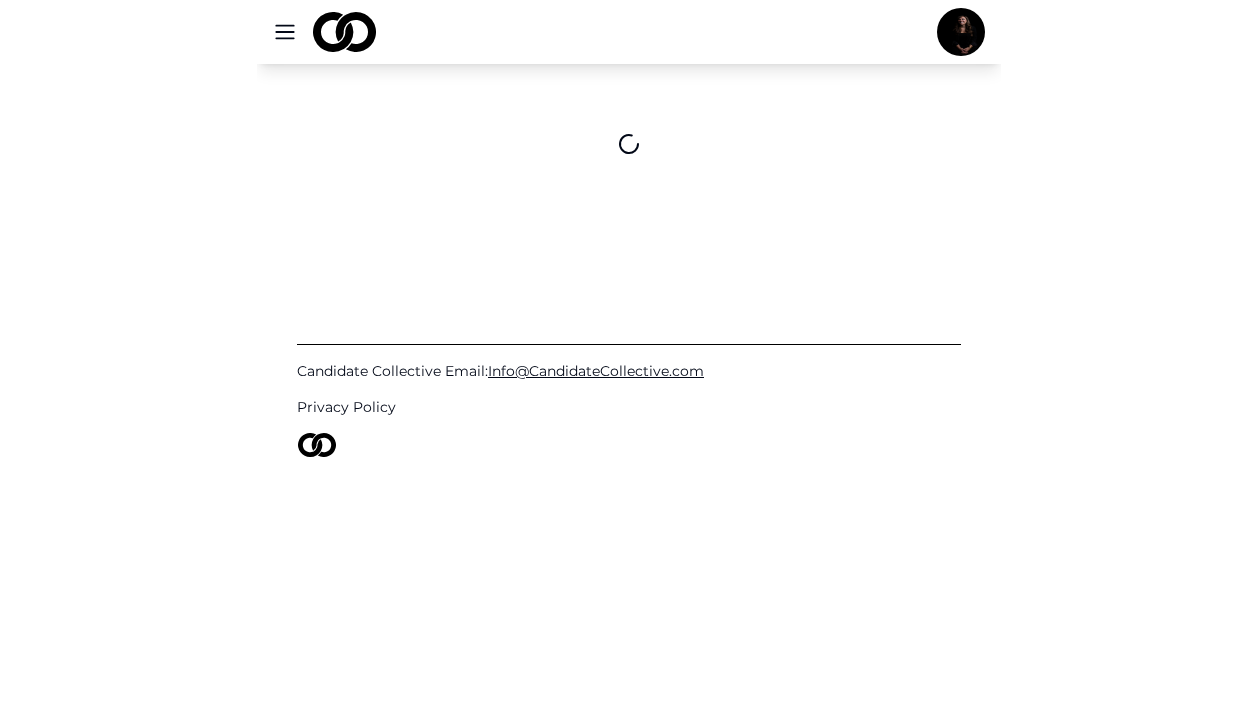 scroll, scrollTop: 0, scrollLeft: 0, axis: both 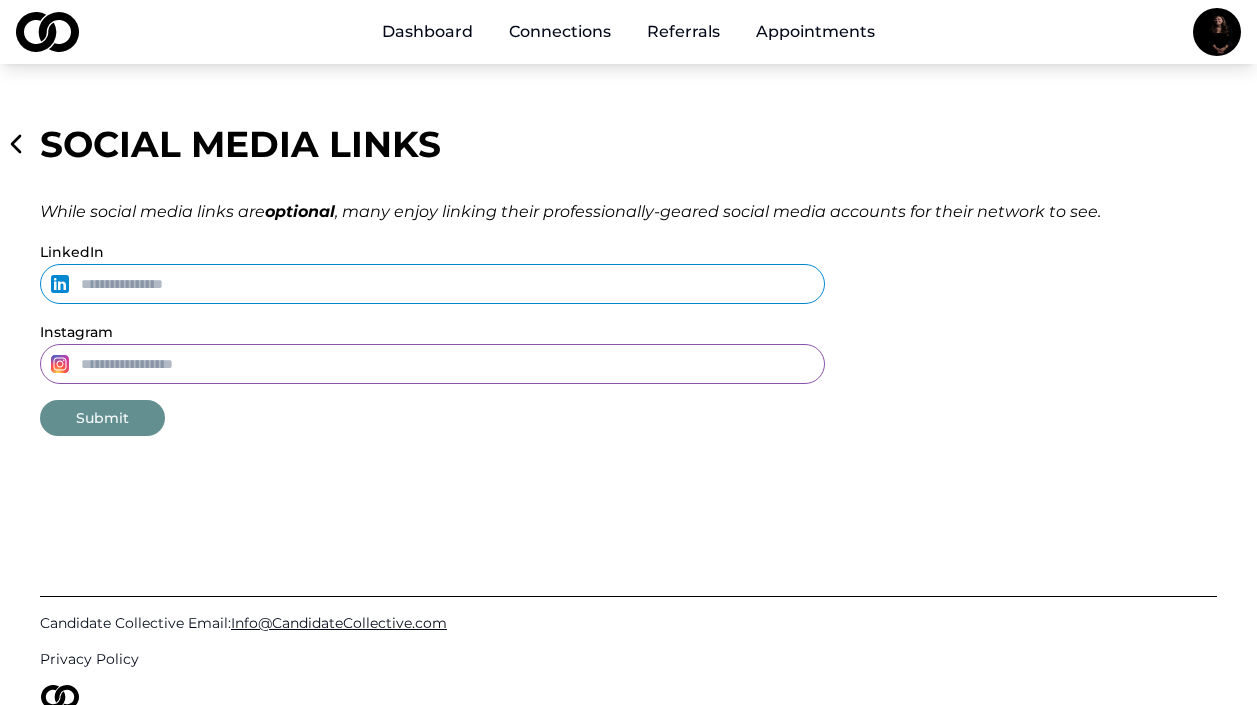 click on "LinkedIn" at bounding box center (432, 284) 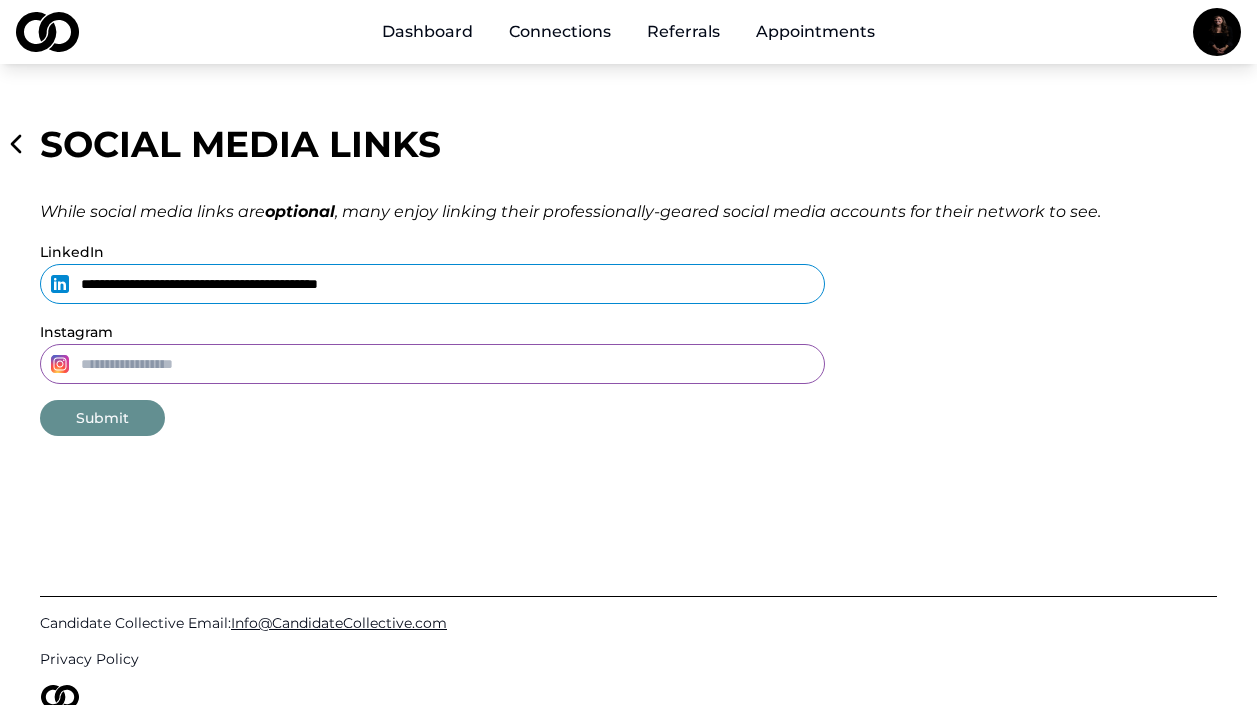 type on "**********" 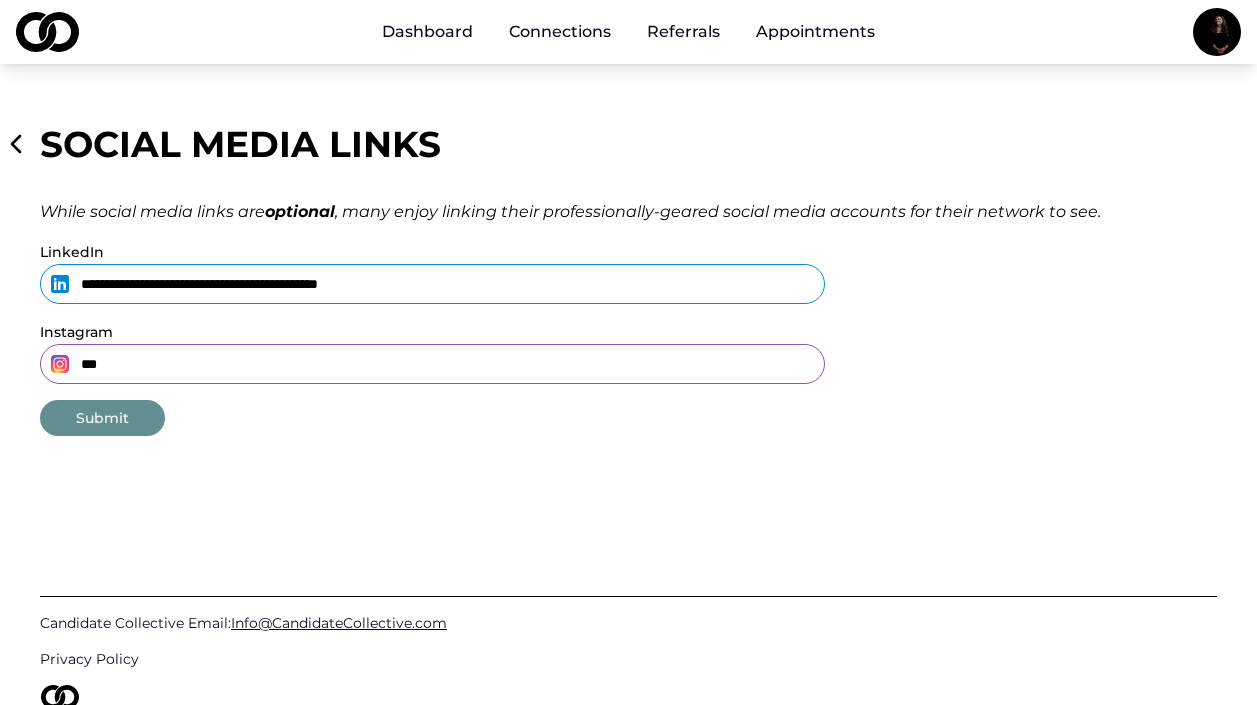 type on "***" 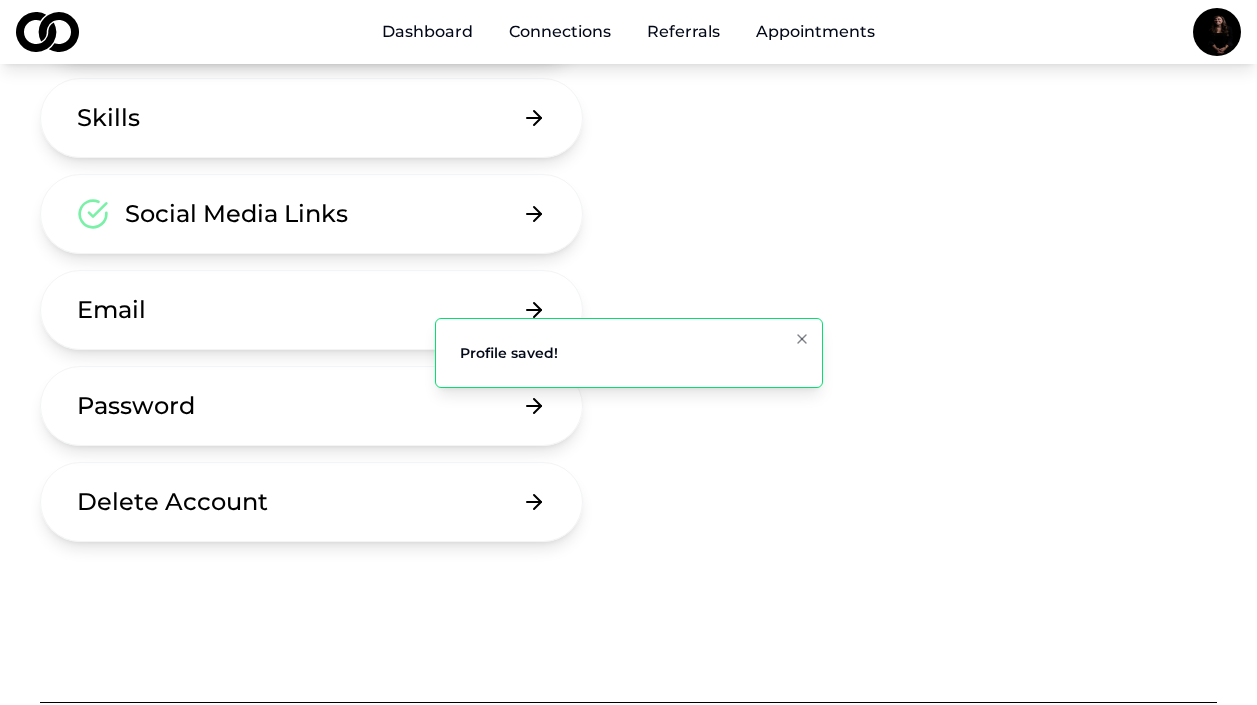 scroll, scrollTop: 355, scrollLeft: 0, axis: vertical 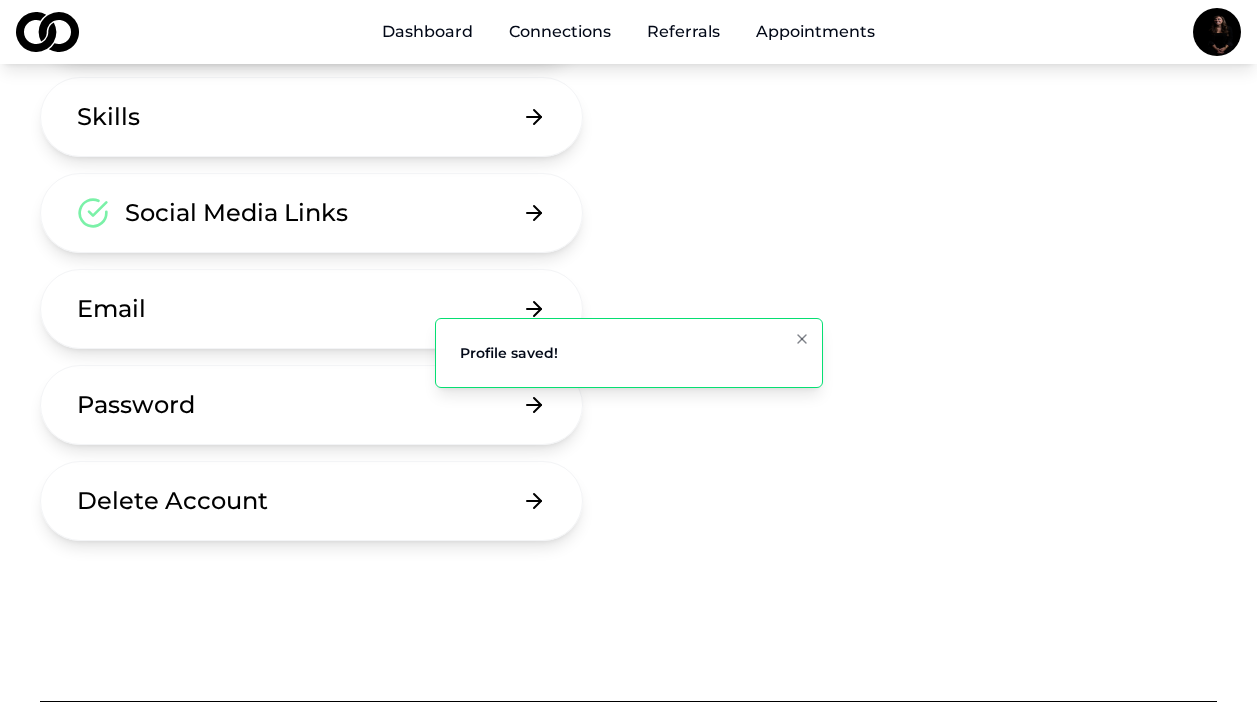 click on "Email" at bounding box center (311, 309) 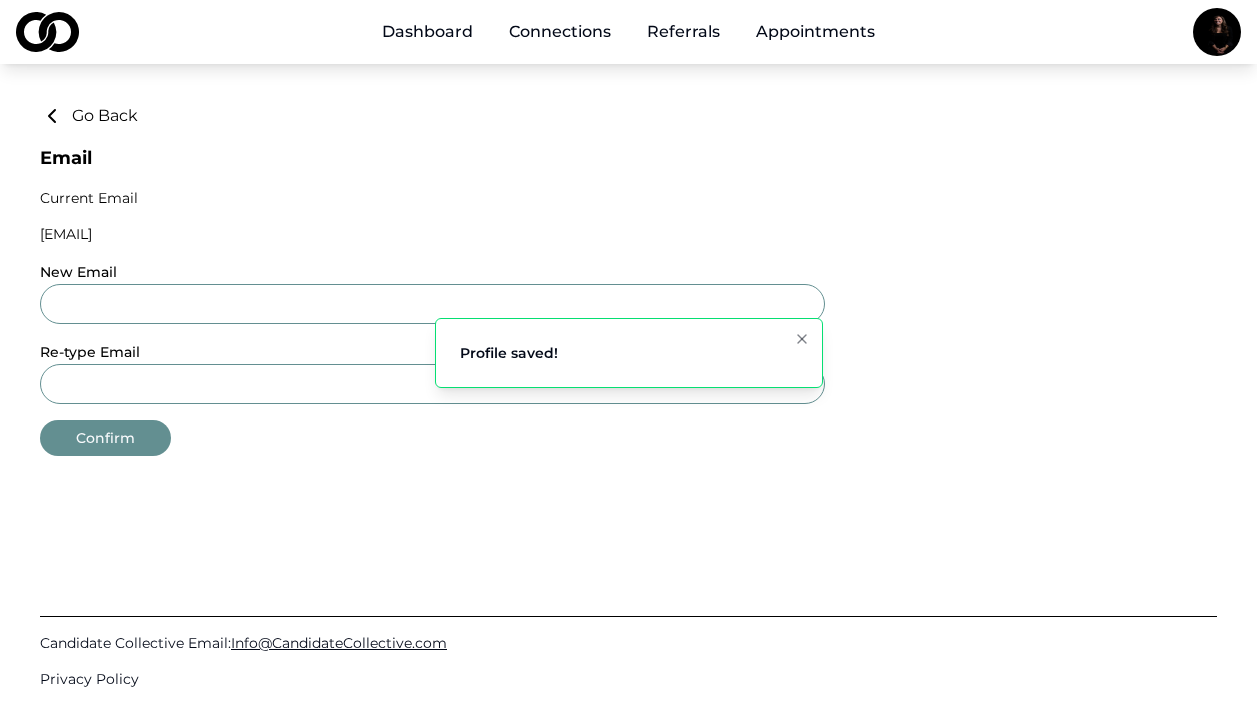 click 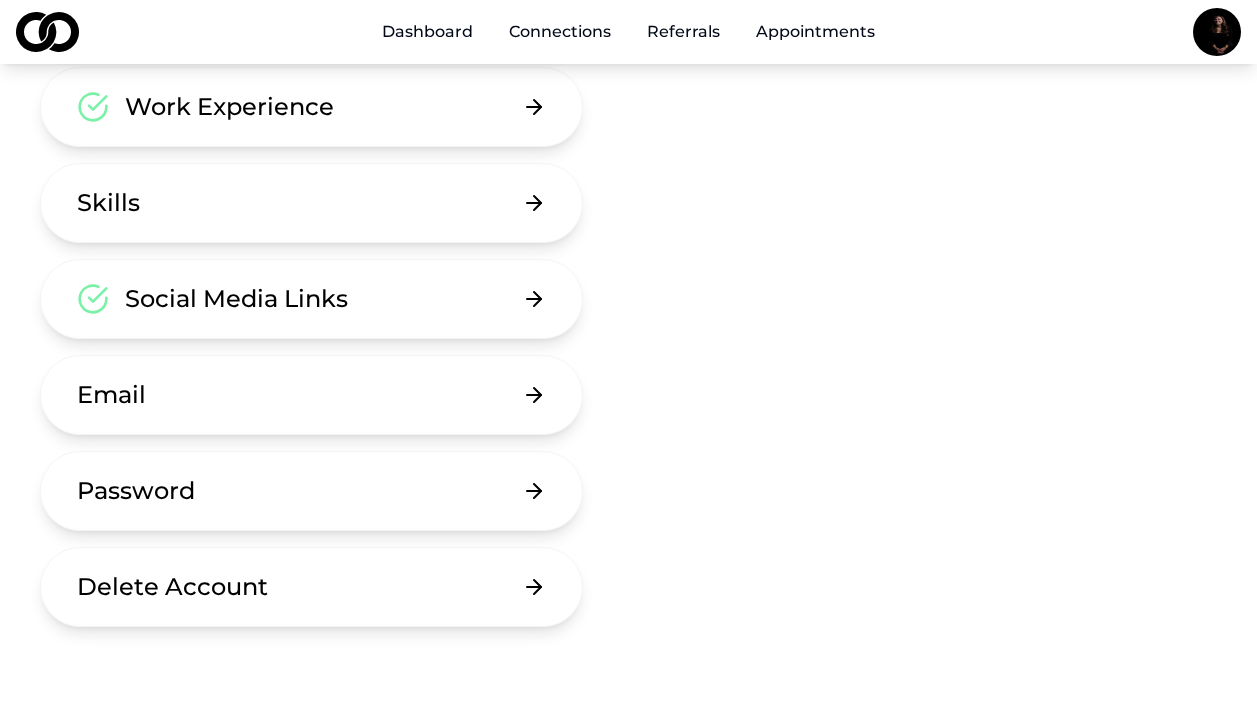 scroll, scrollTop: 65, scrollLeft: 0, axis: vertical 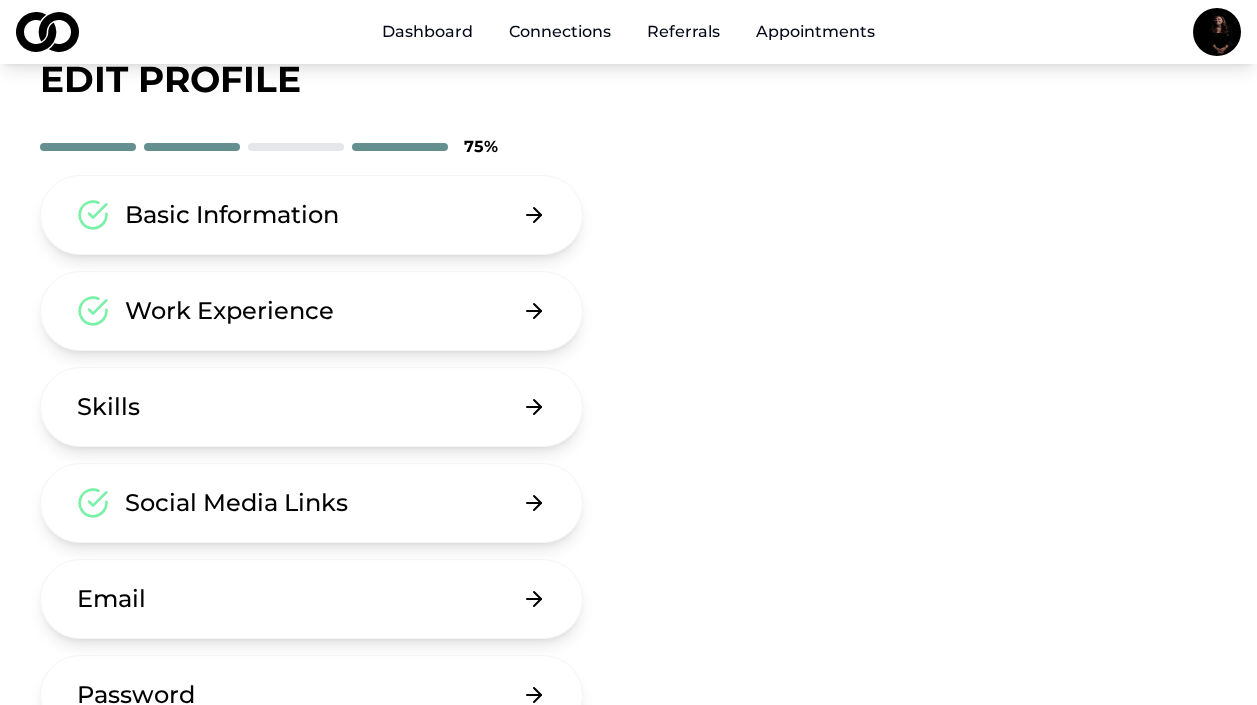 click on "Connections" at bounding box center [560, 32] 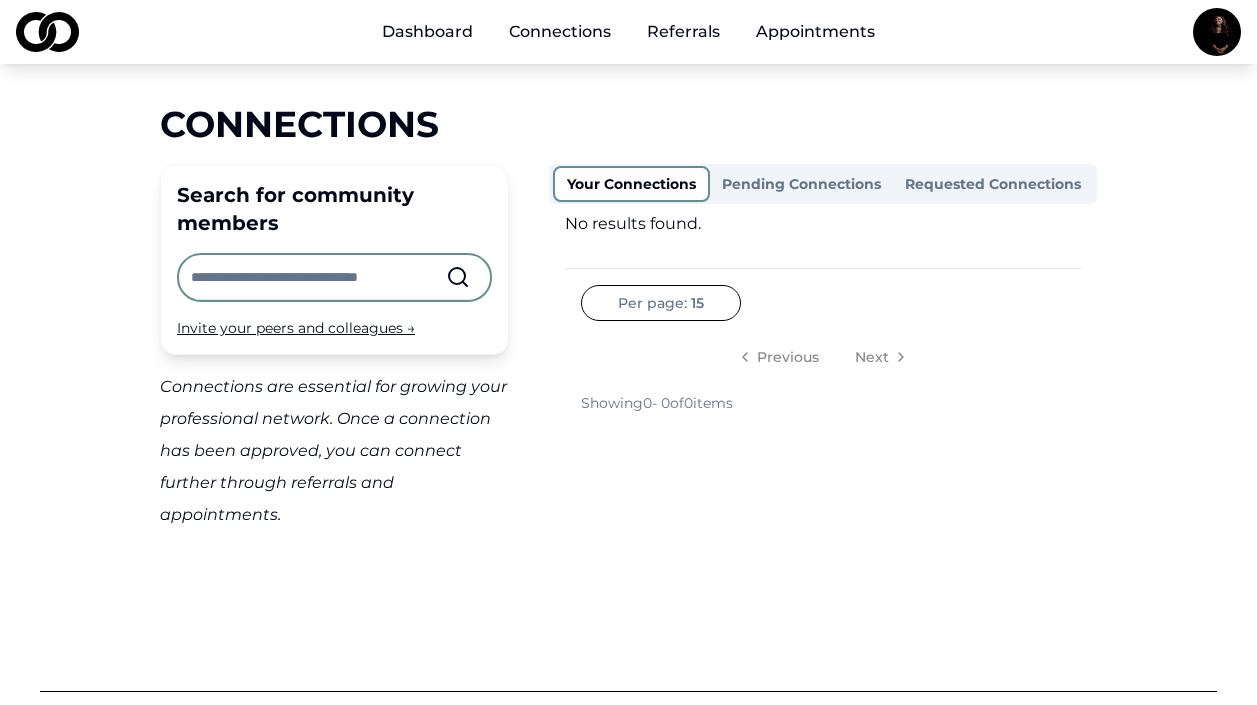 click at bounding box center [318, 277] 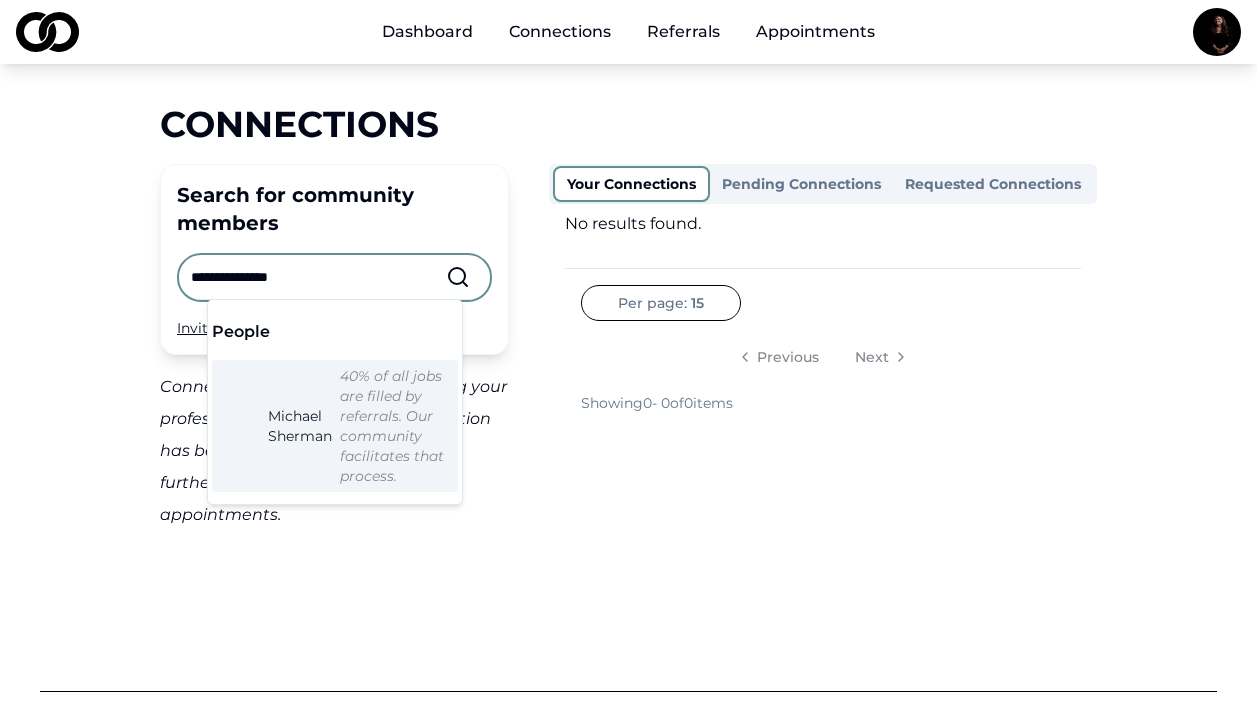 type on "**********" 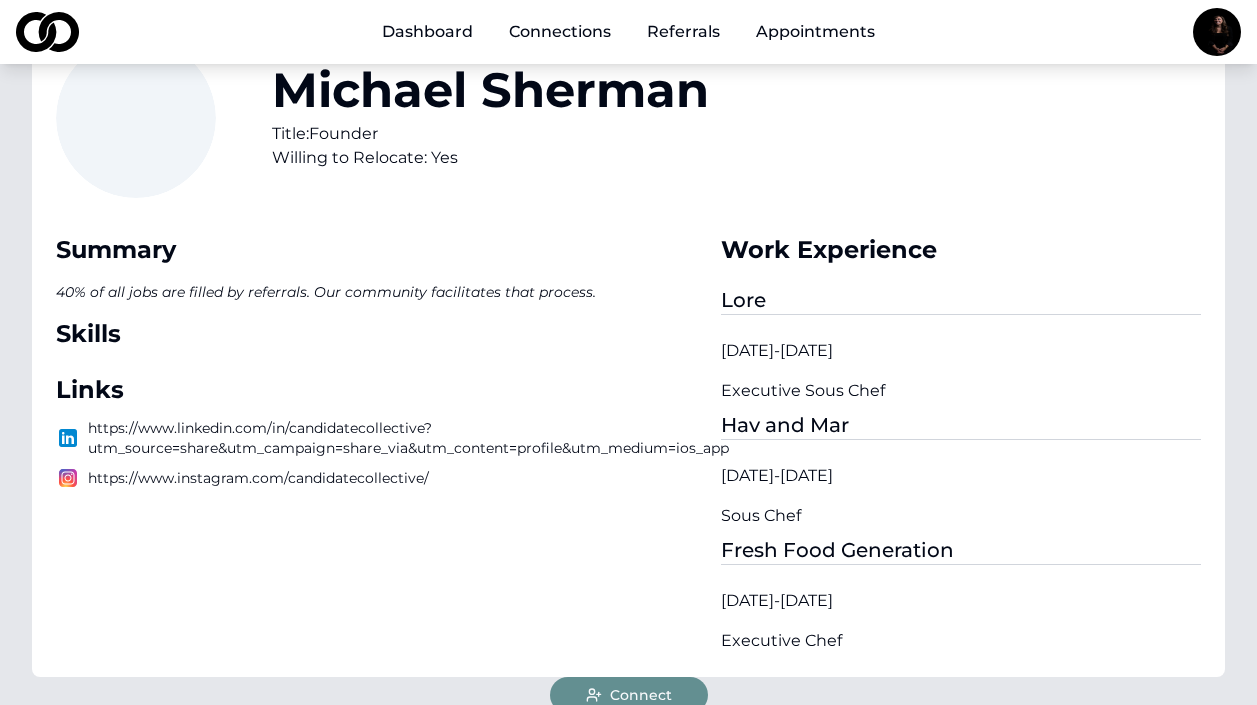 scroll, scrollTop: 187, scrollLeft: 0, axis: vertical 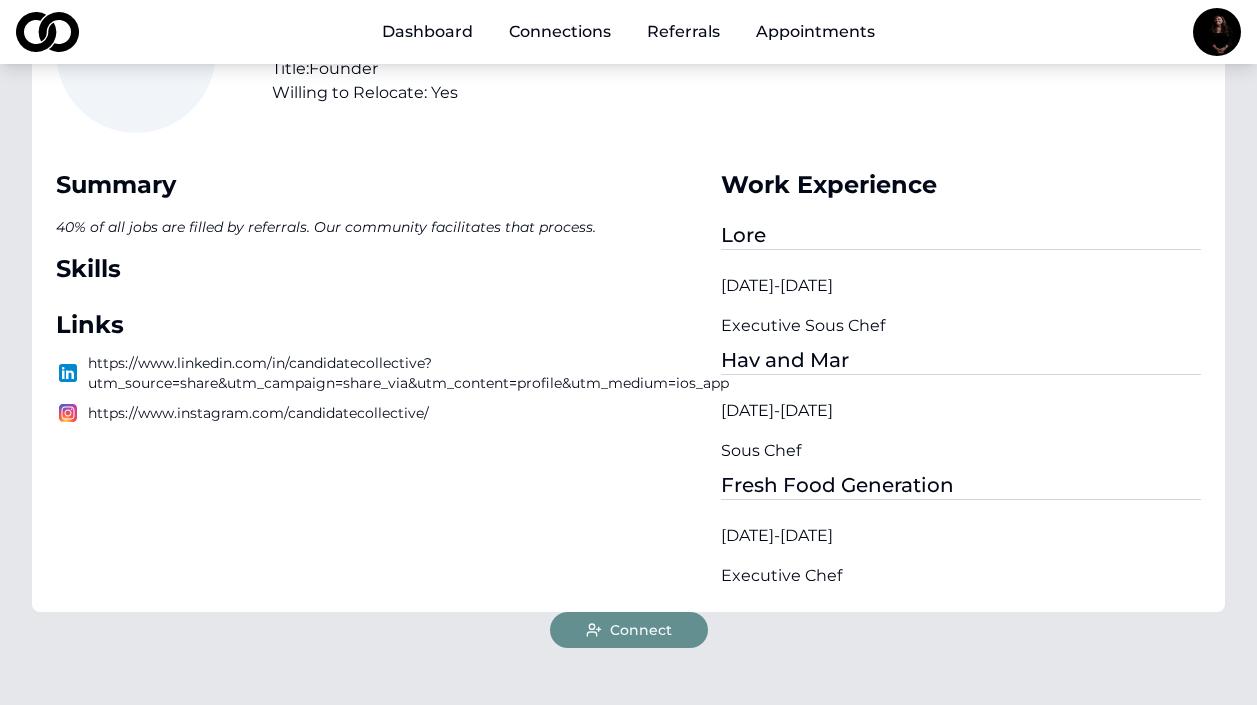 click on "Connect" at bounding box center (641, 630) 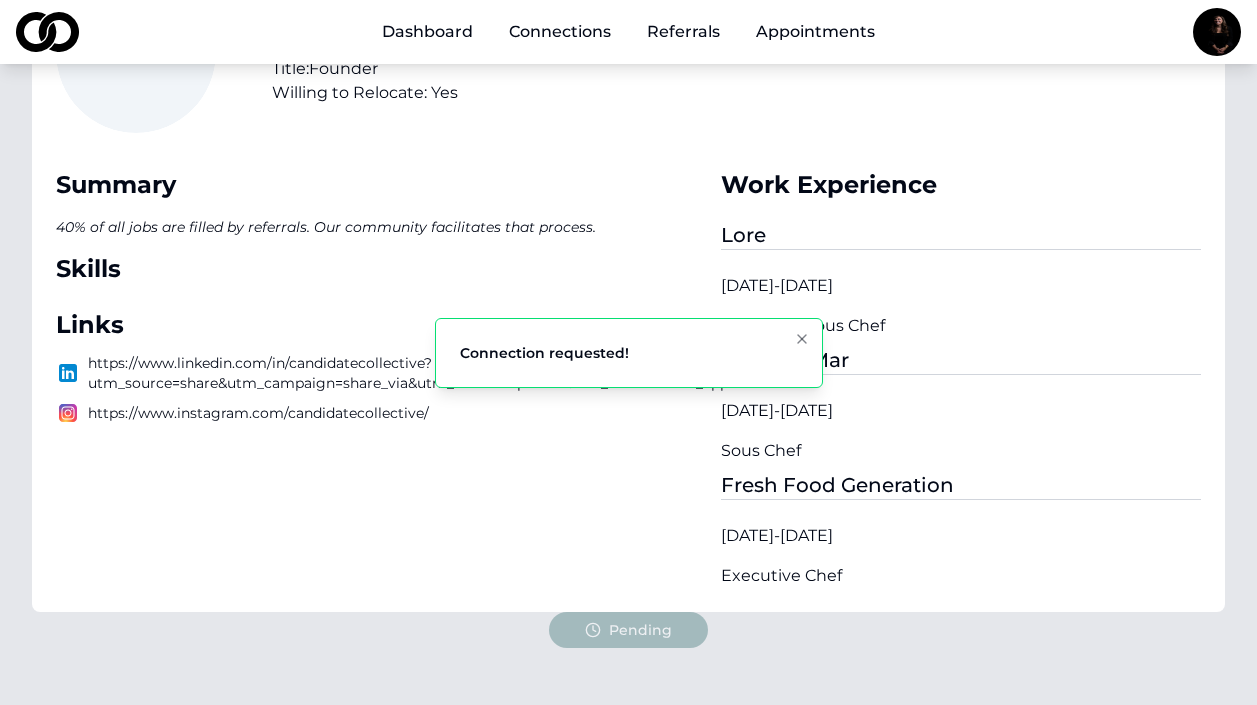 scroll, scrollTop: 0, scrollLeft: 0, axis: both 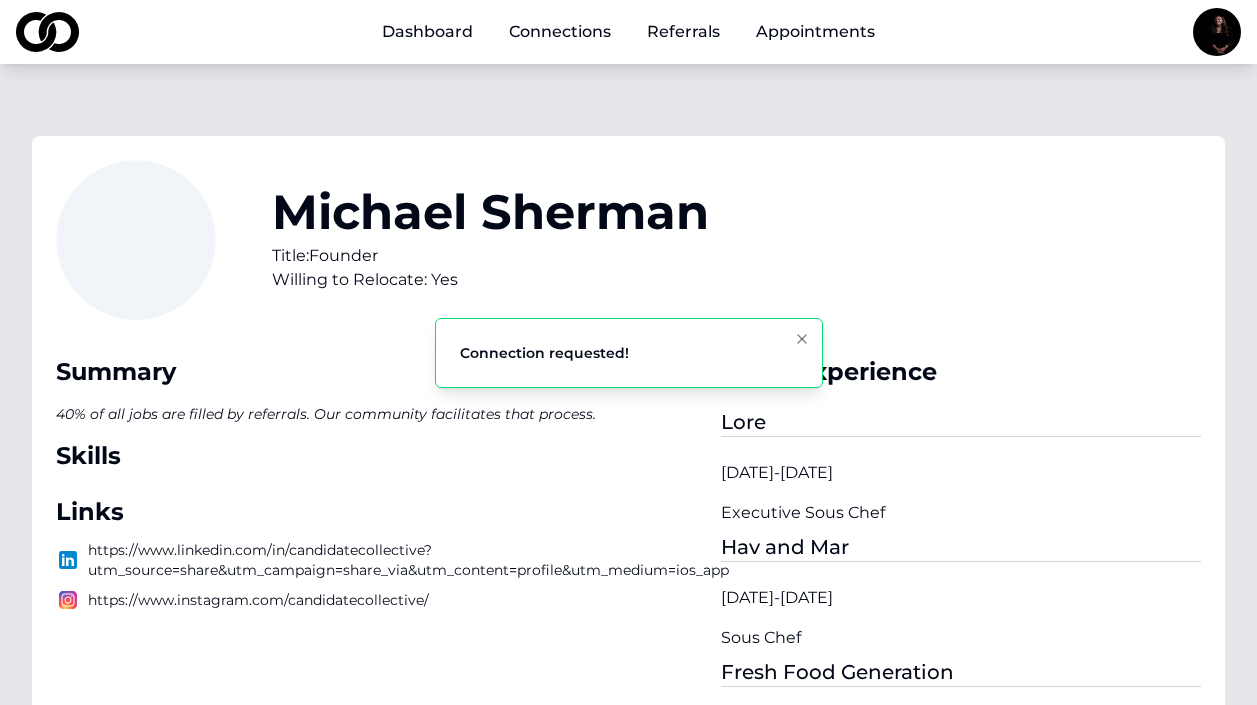 click on "Referrals" at bounding box center (683, 32) 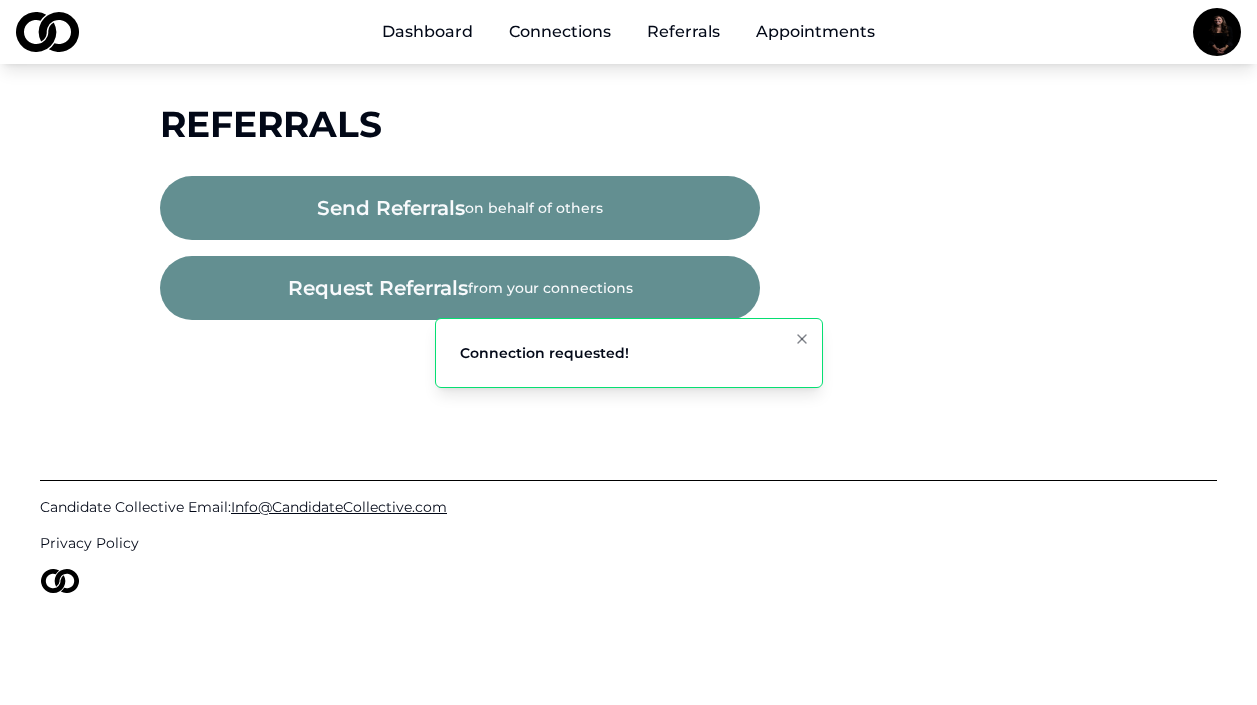 click on "Dashboard" at bounding box center (427, 32) 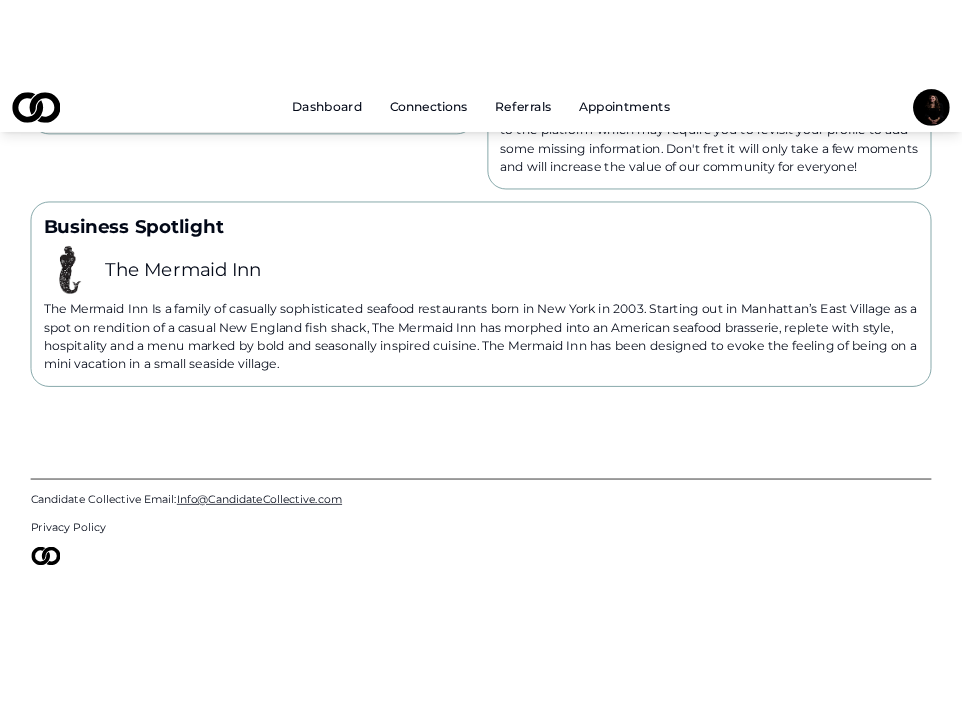 scroll, scrollTop: 0, scrollLeft: 0, axis: both 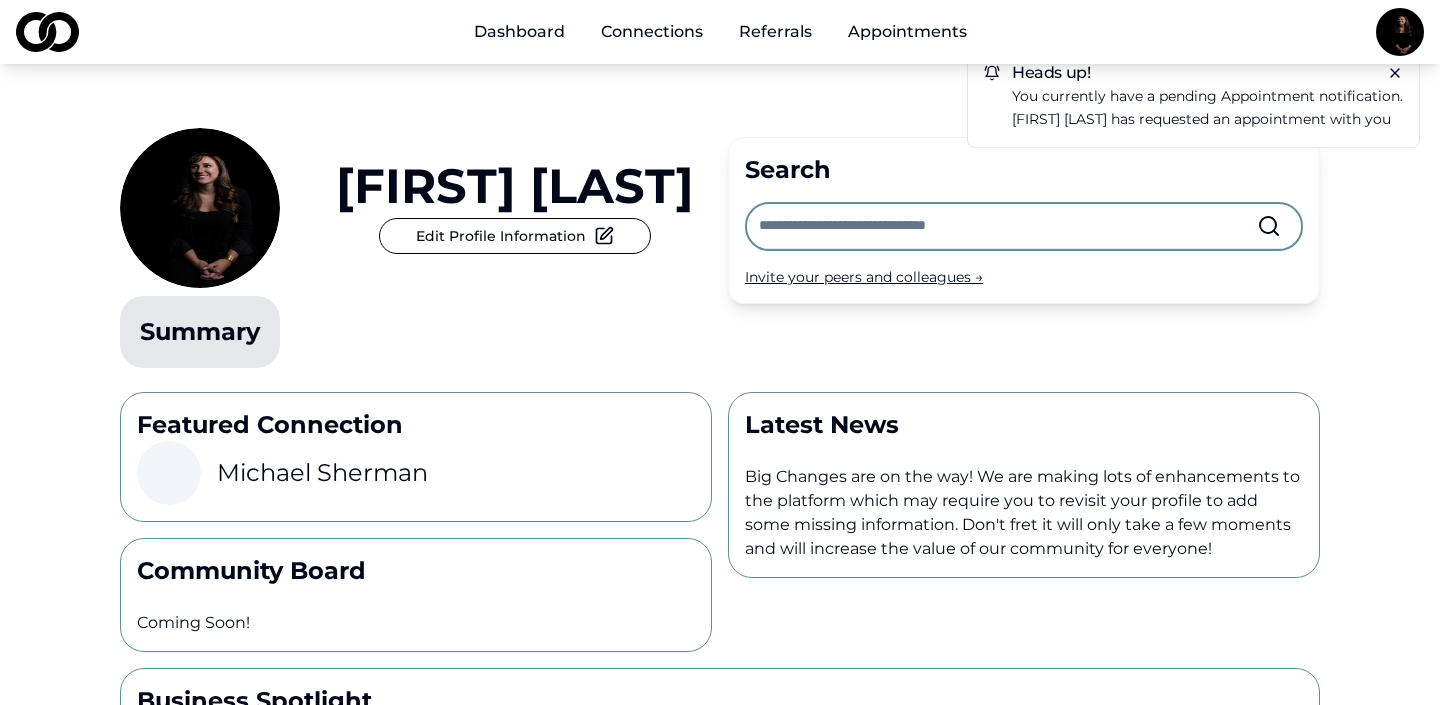 click on "[FIRST] [LAST] has requested an appointment with you" at bounding box center (1207, 119) 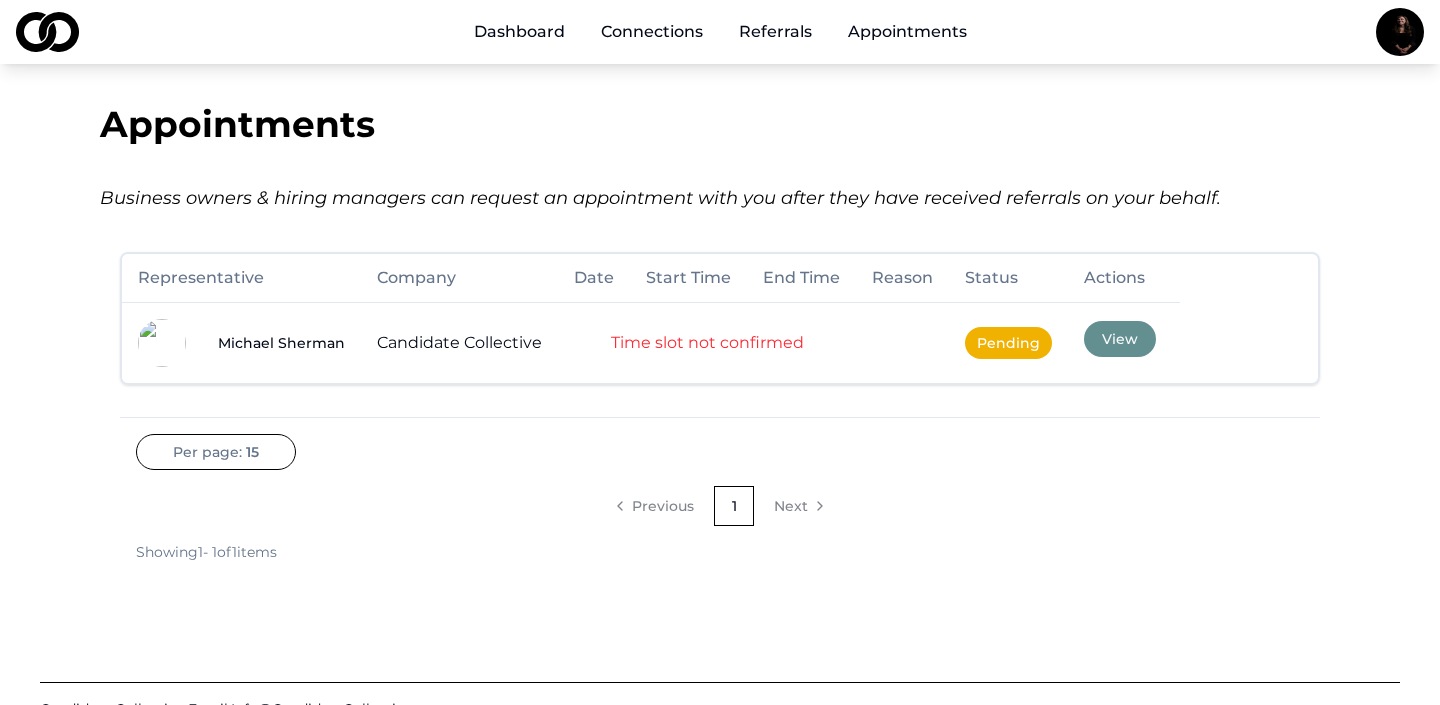 click on "View" at bounding box center (1120, 339) 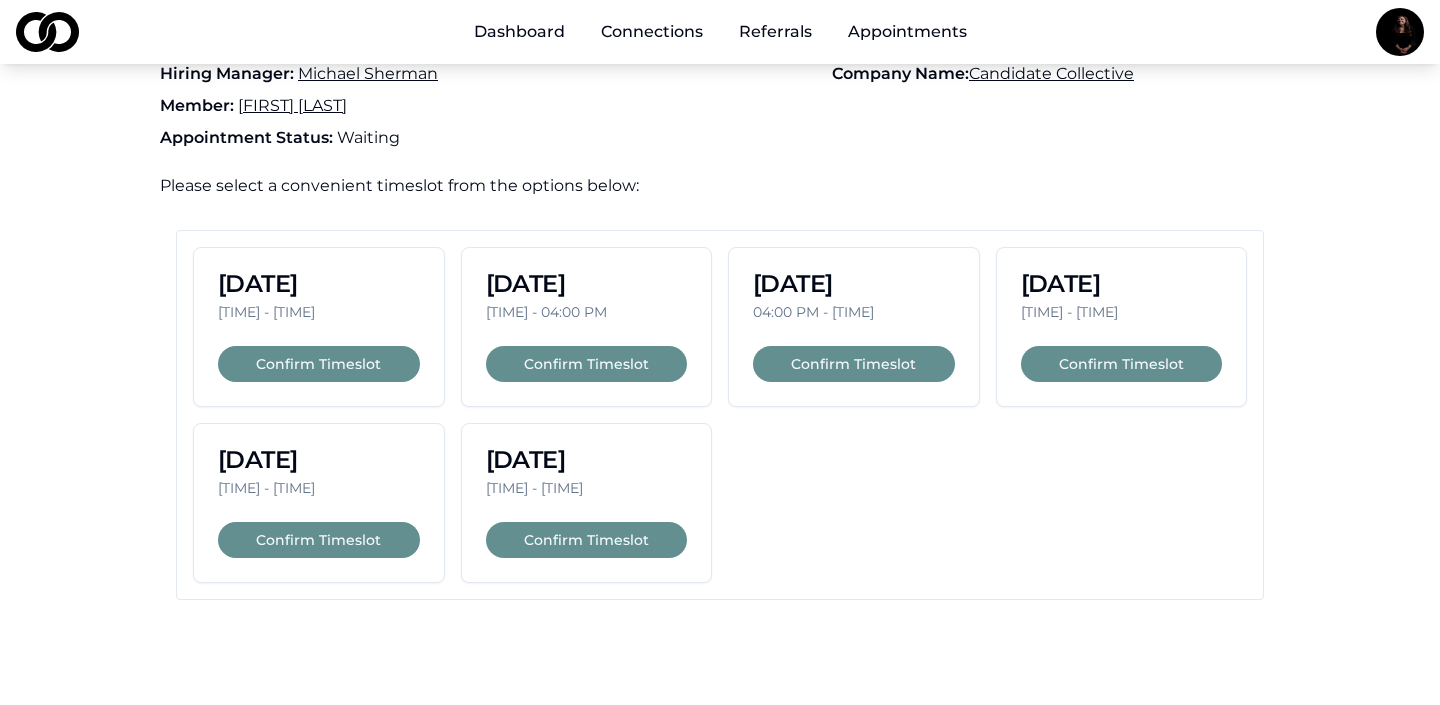 scroll, scrollTop: 112, scrollLeft: 0, axis: vertical 